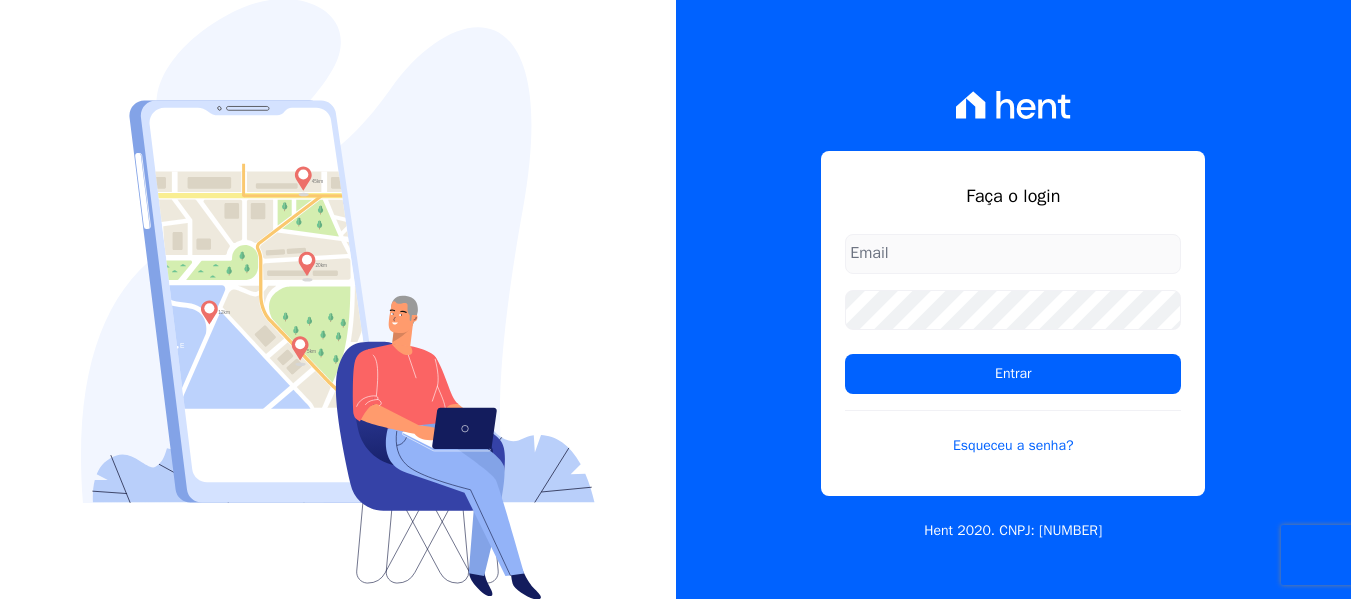 scroll, scrollTop: 0, scrollLeft: 0, axis: both 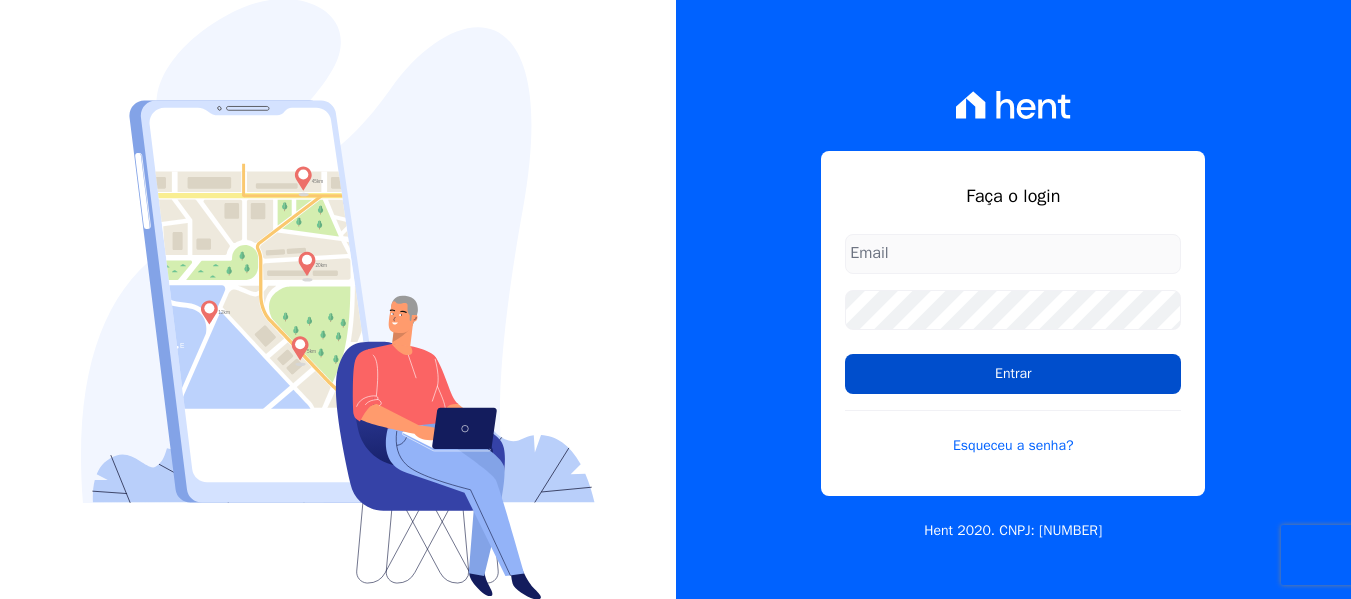 type on "[EMAIL]" 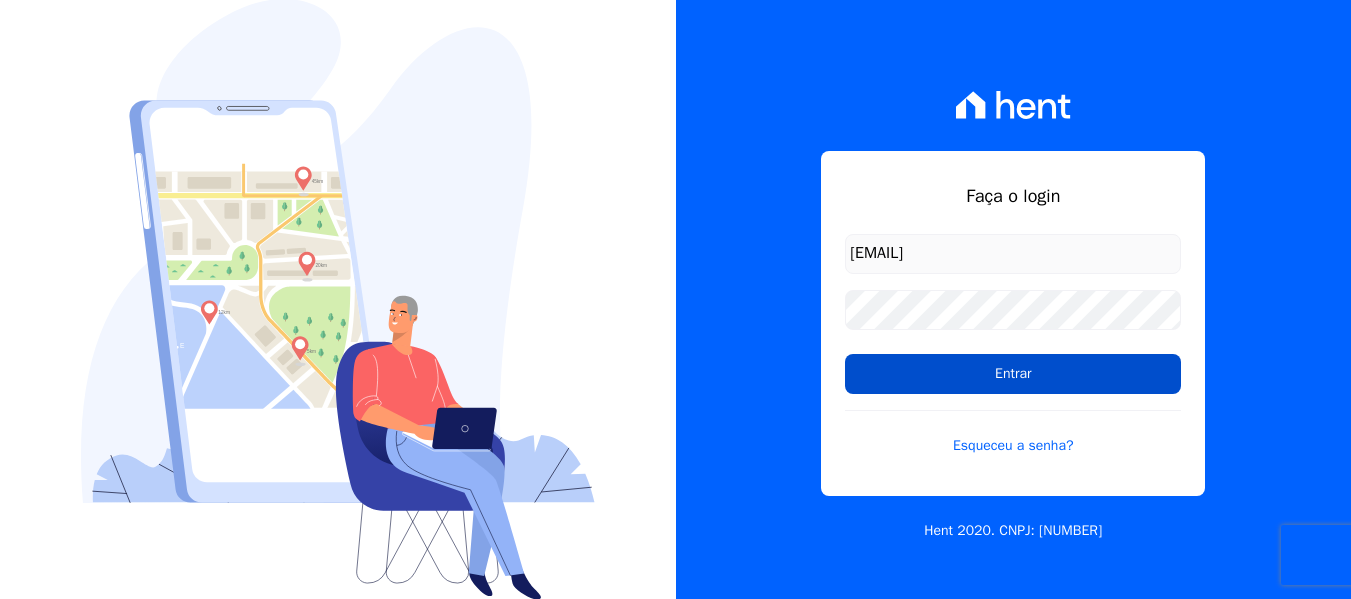 click on "Entrar" at bounding box center (1013, 374) 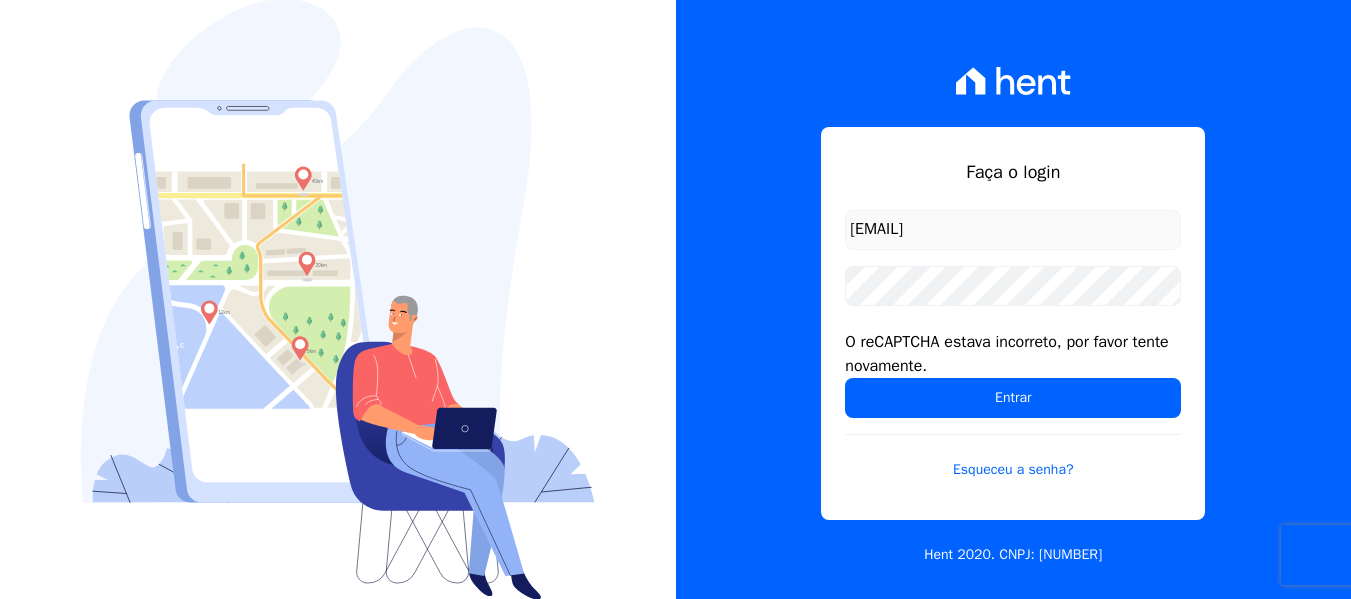 scroll, scrollTop: 0, scrollLeft: 0, axis: both 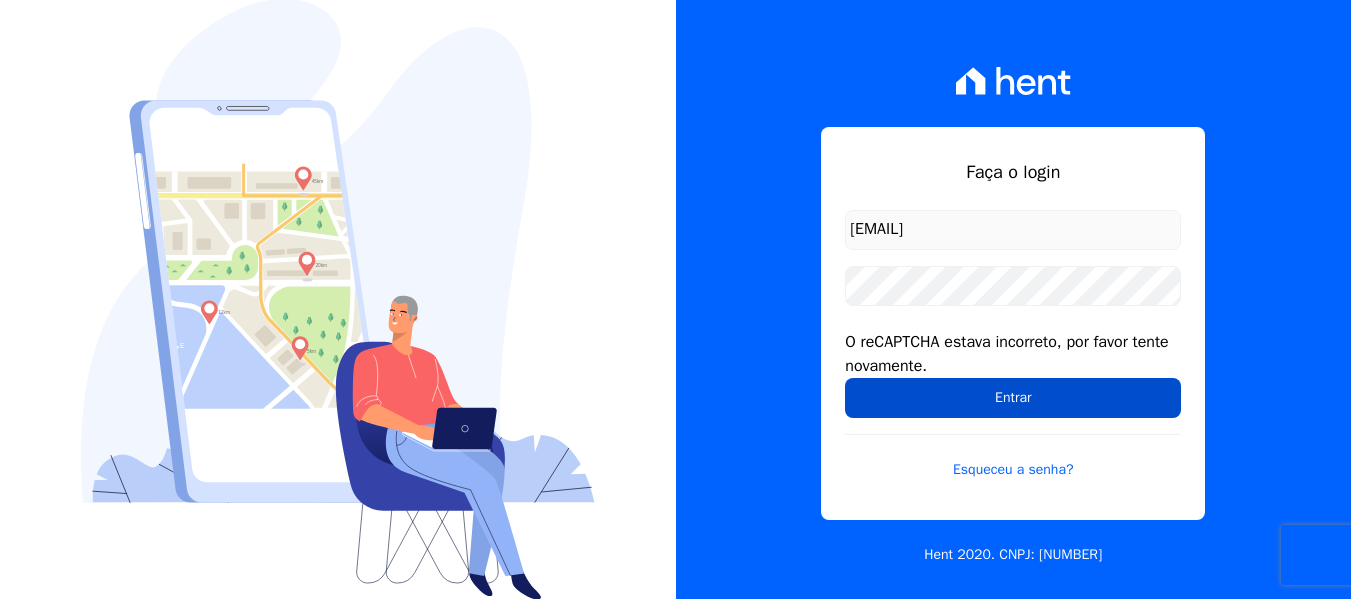 click on "Entrar" at bounding box center (1013, 398) 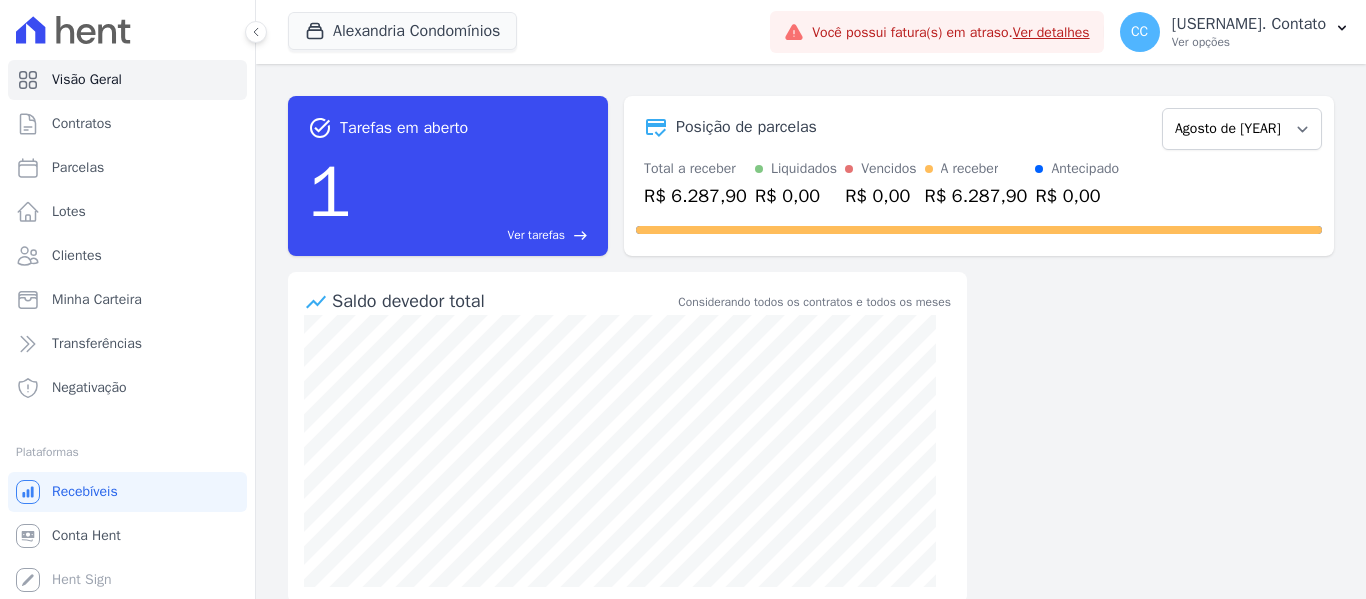 scroll, scrollTop: 0, scrollLeft: 0, axis: both 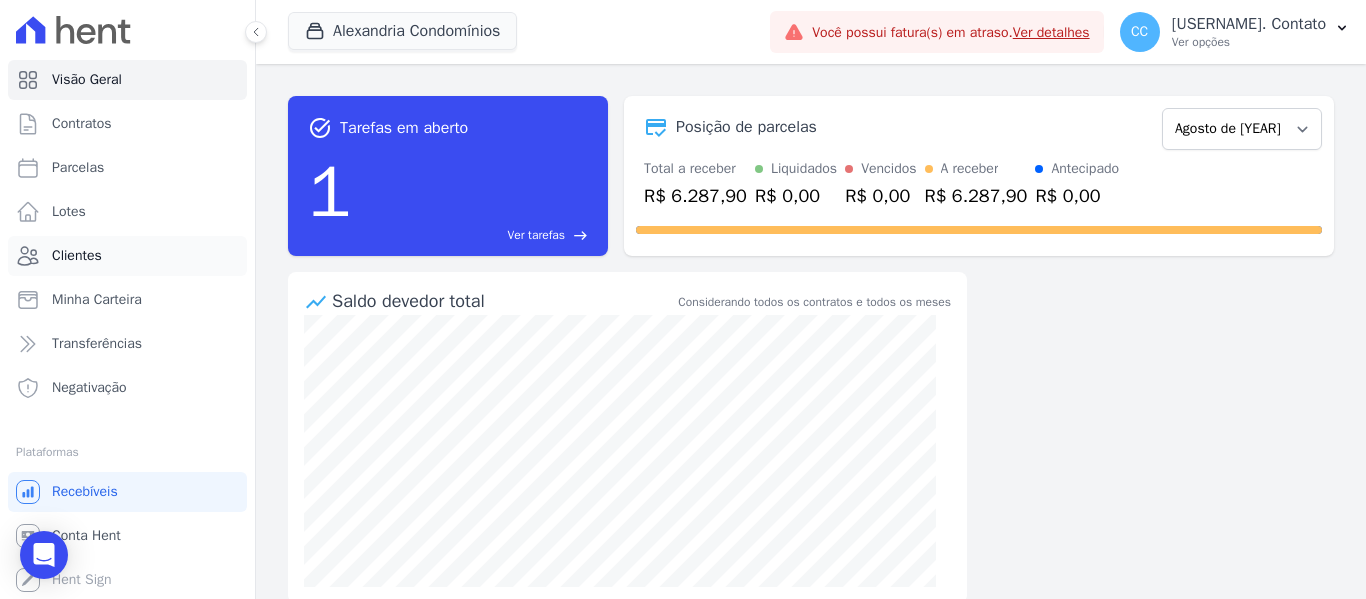 click on "Clientes" at bounding box center (77, 256) 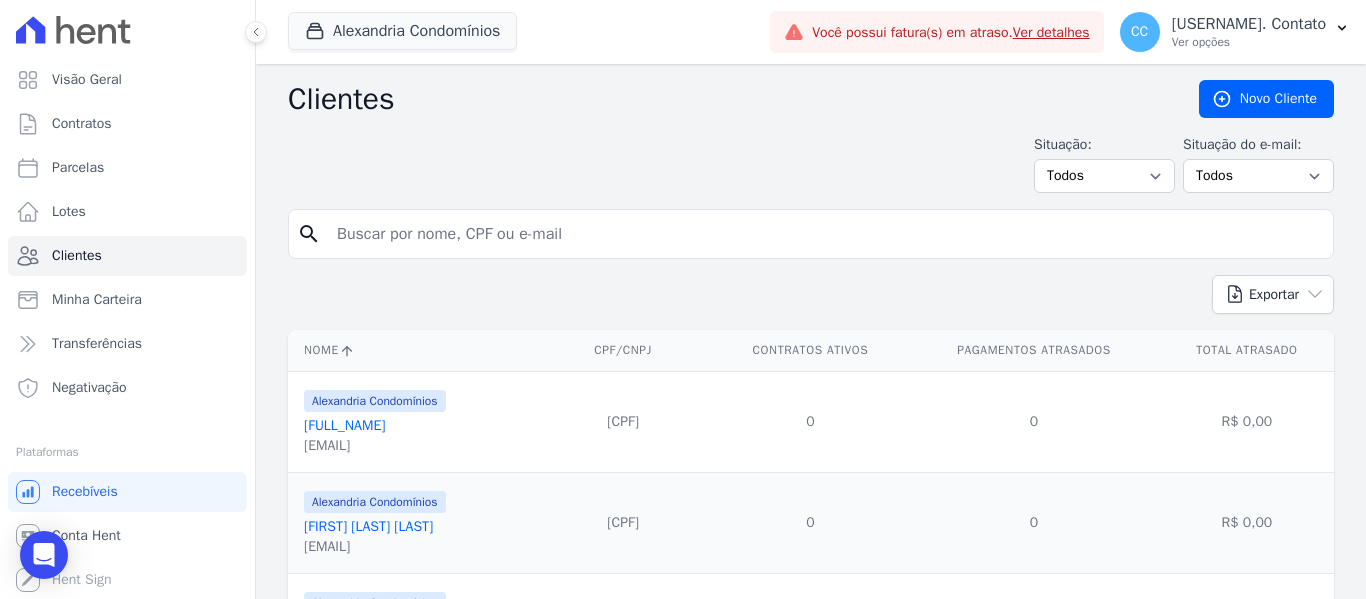 click at bounding box center [825, 234] 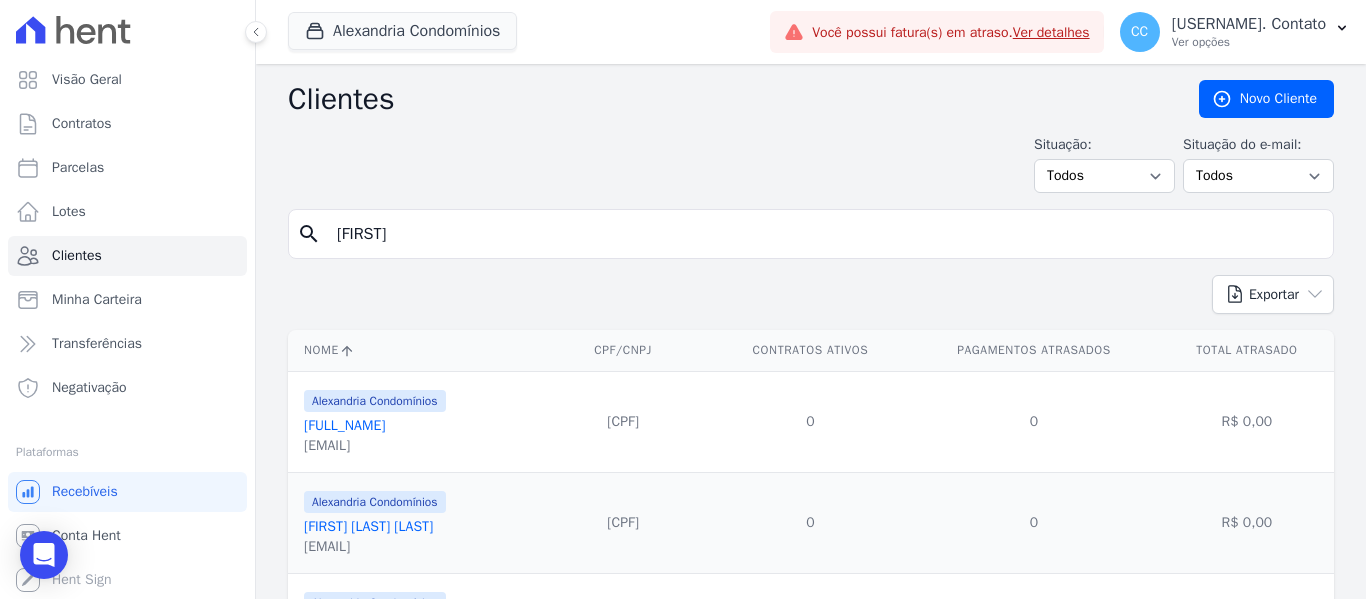 type on "[FIRST]" 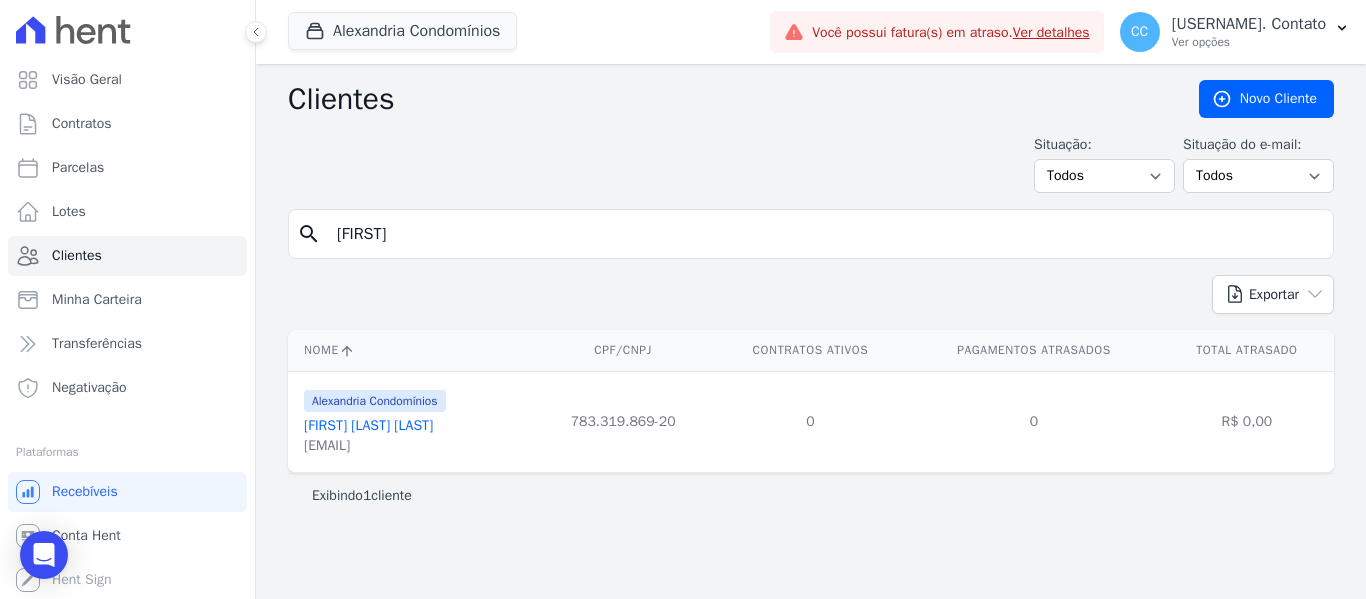 click on "[FIRST] [LAST] [LAST]" at bounding box center (368, 425) 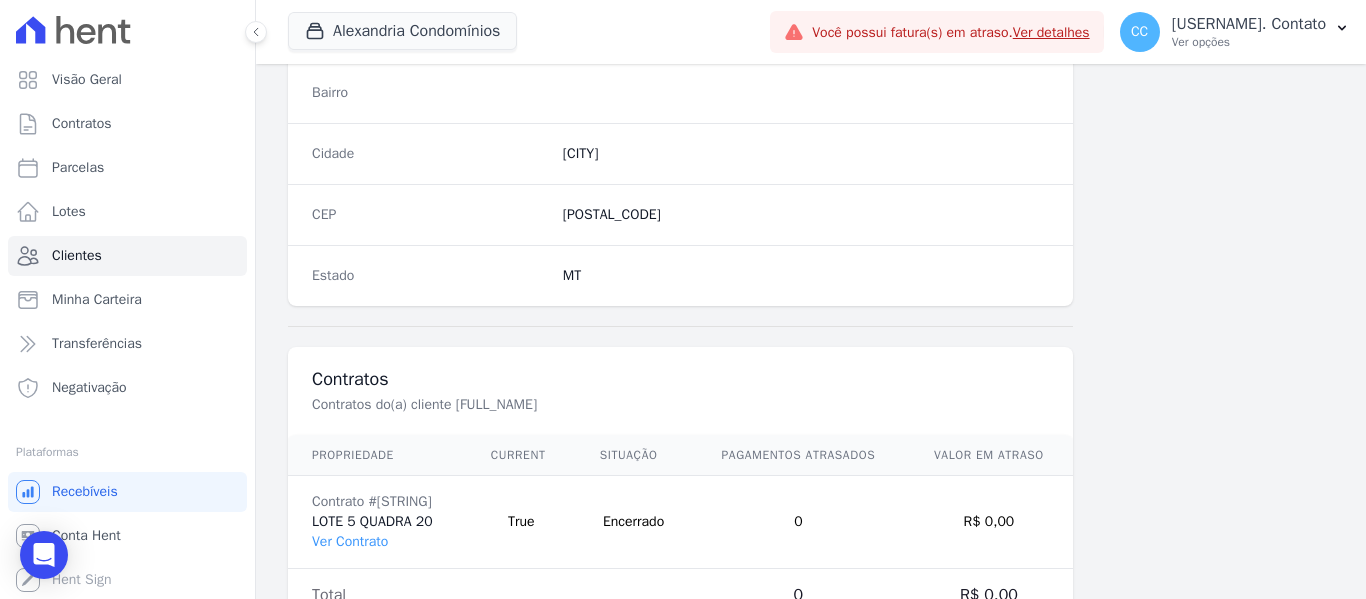 scroll, scrollTop: 1272, scrollLeft: 0, axis: vertical 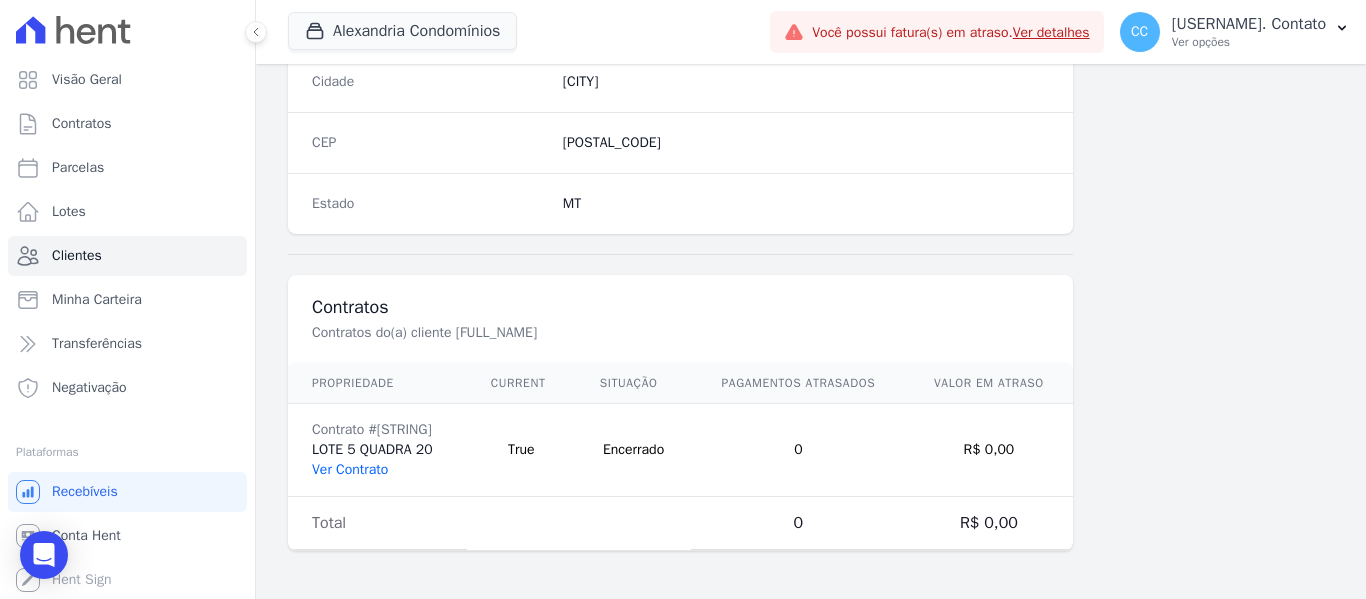 click on "Ver Contrato" at bounding box center [350, 469] 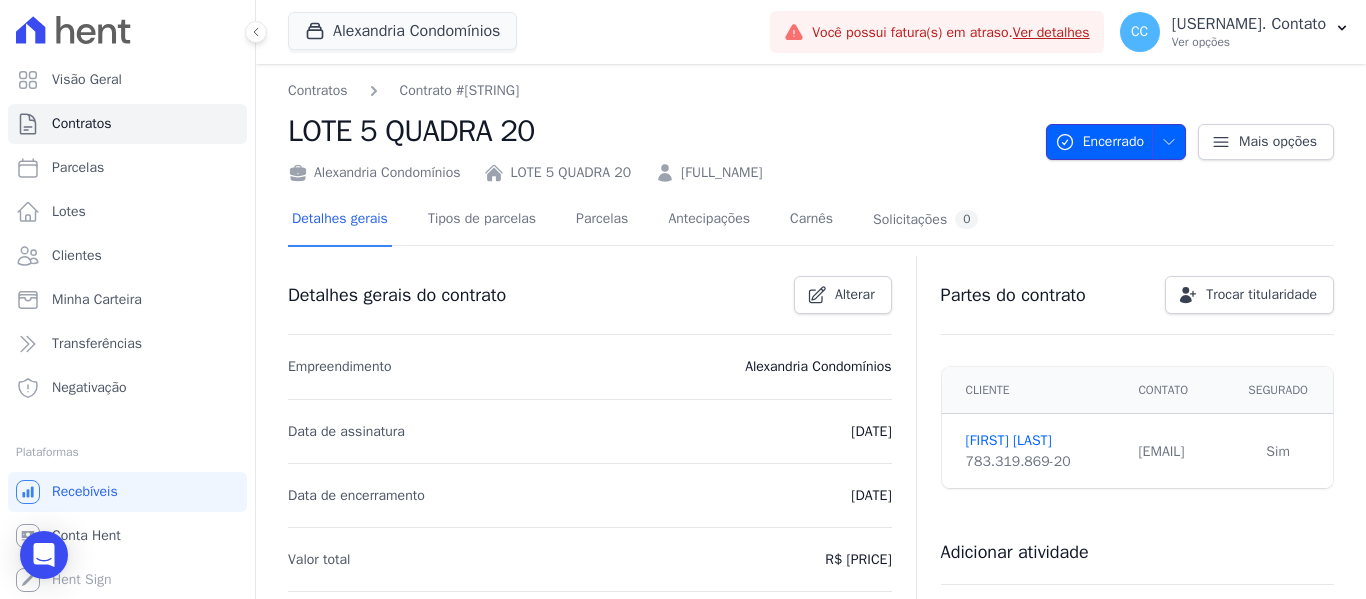 click on "Encerrado" at bounding box center [1116, 142] 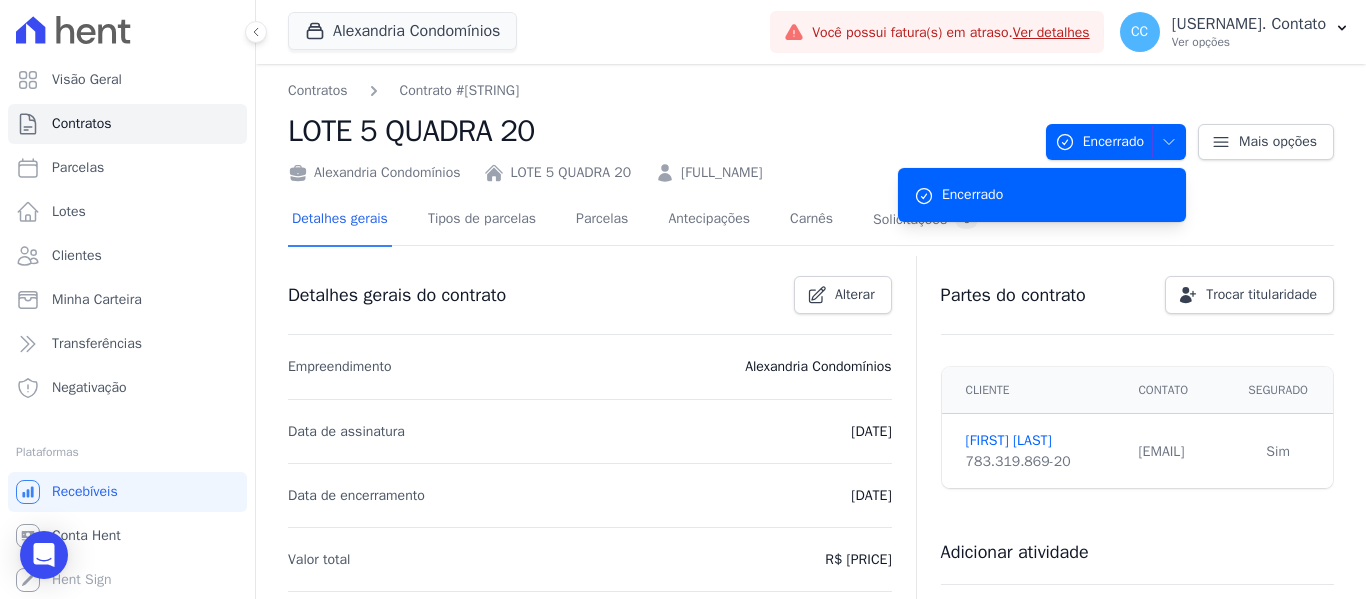 drag, startPoint x: 983, startPoint y: 196, endPoint x: 972, endPoint y: 202, distance: 12.529964 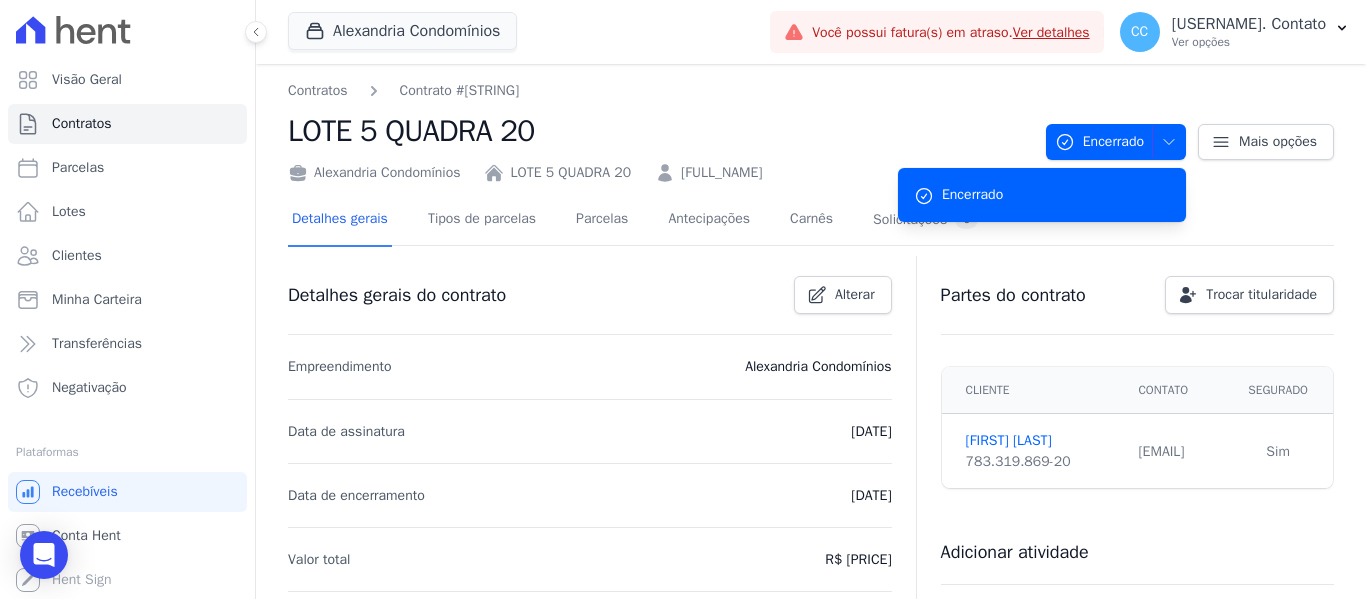 click on "LOTE 5 QUADRA 20" at bounding box center [659, 131] 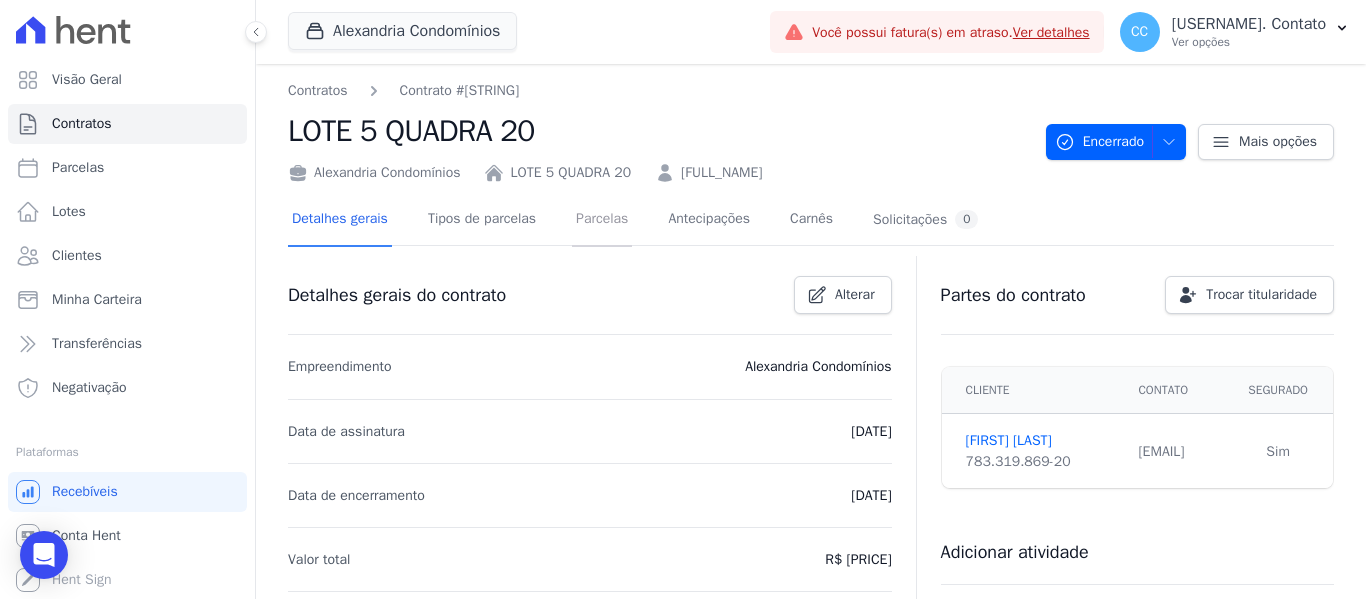 click on "Parcelas" at bounding box center [602, 220] 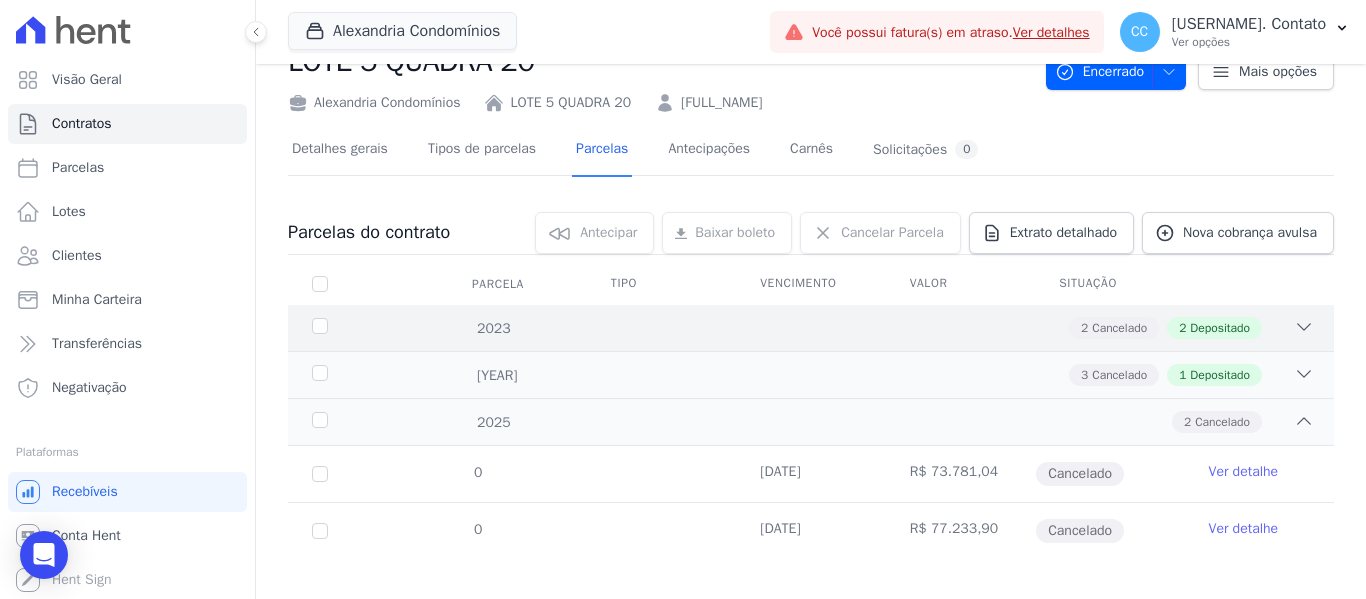 scroll, scrollTop: 90, scrollLeft: 0, axis: vertical 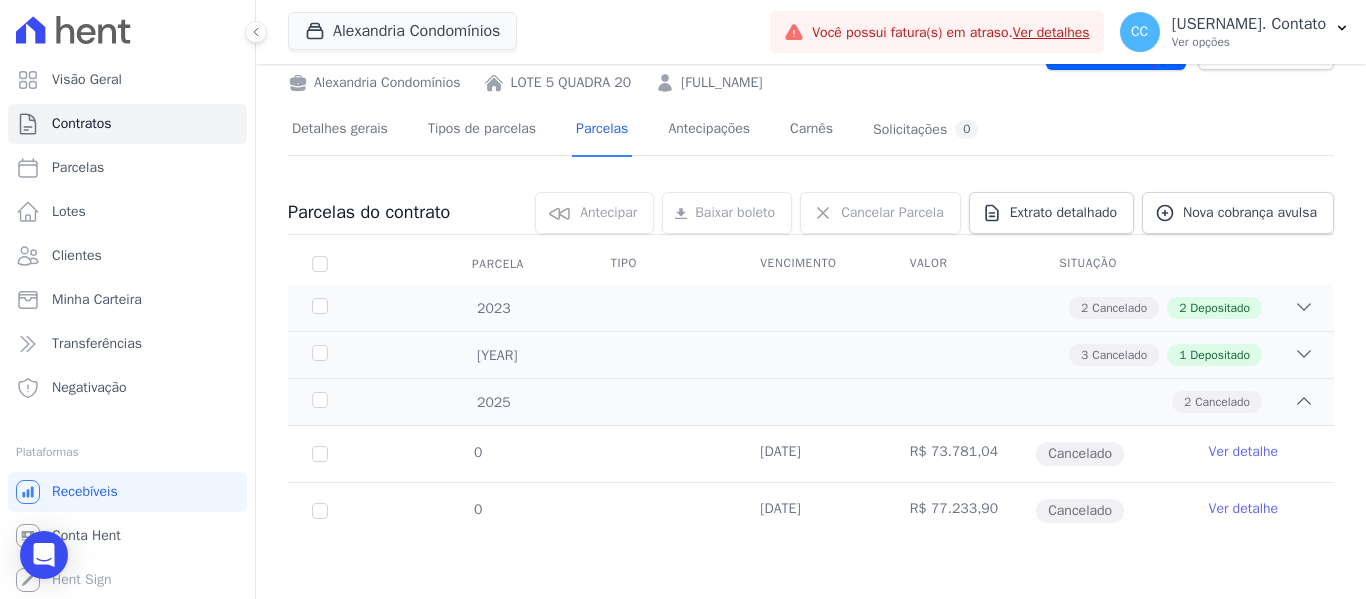 click on "Ver detalhe" at bounding box center [1244, 509] 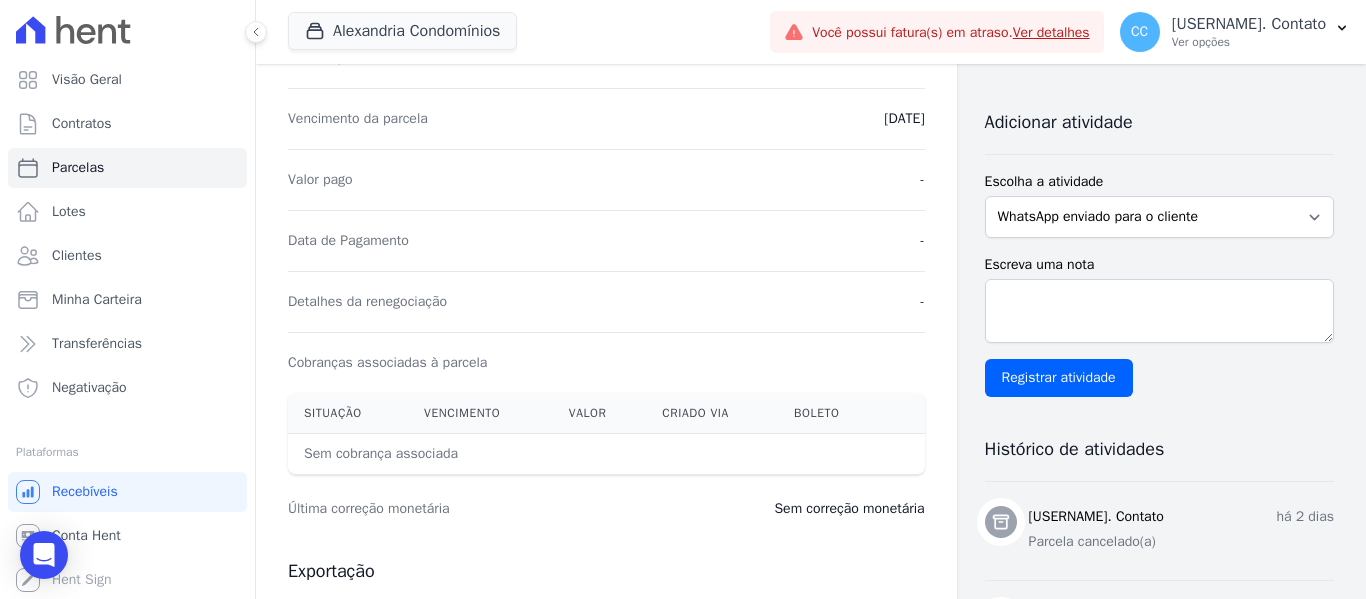 scroll, scrollTop: 0, scrollLeft: 0, axis: both 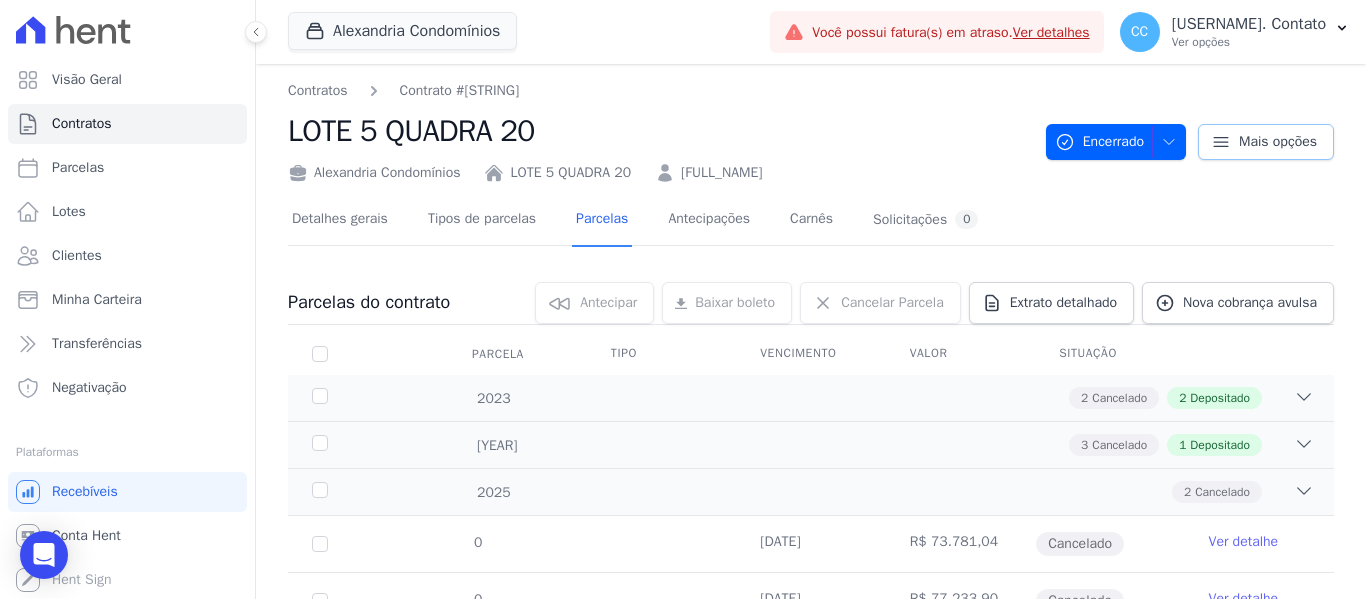 click 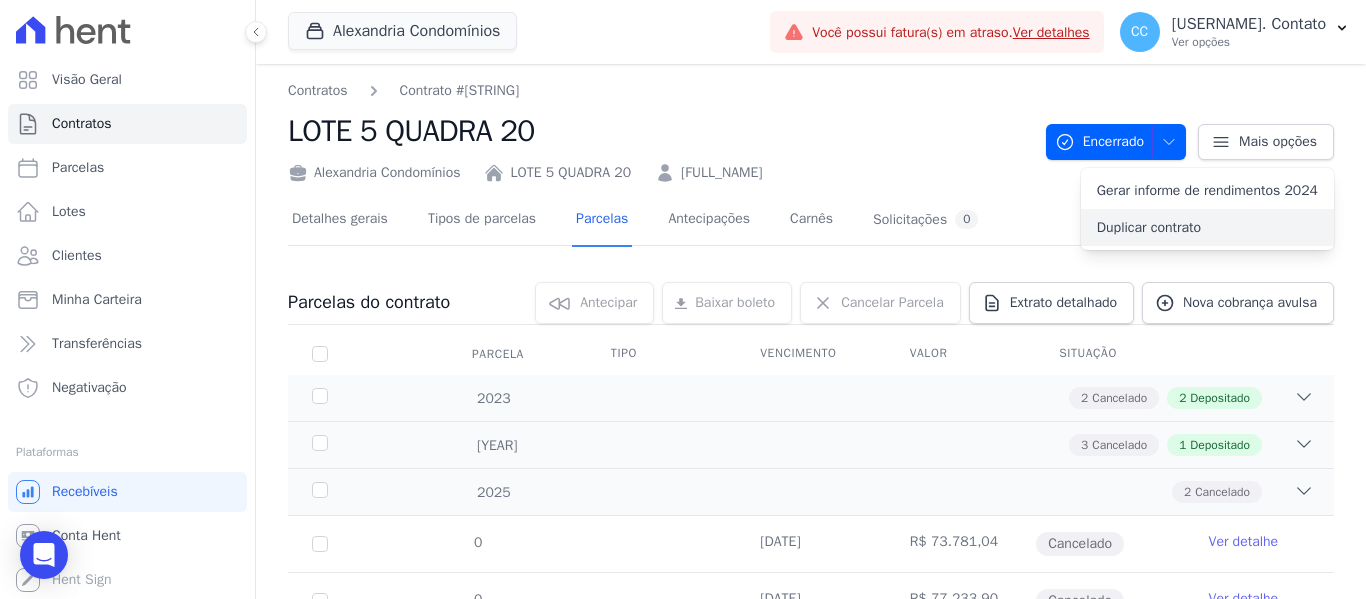 click on "Duplicar contrato" at bounding box center [1207, 227] 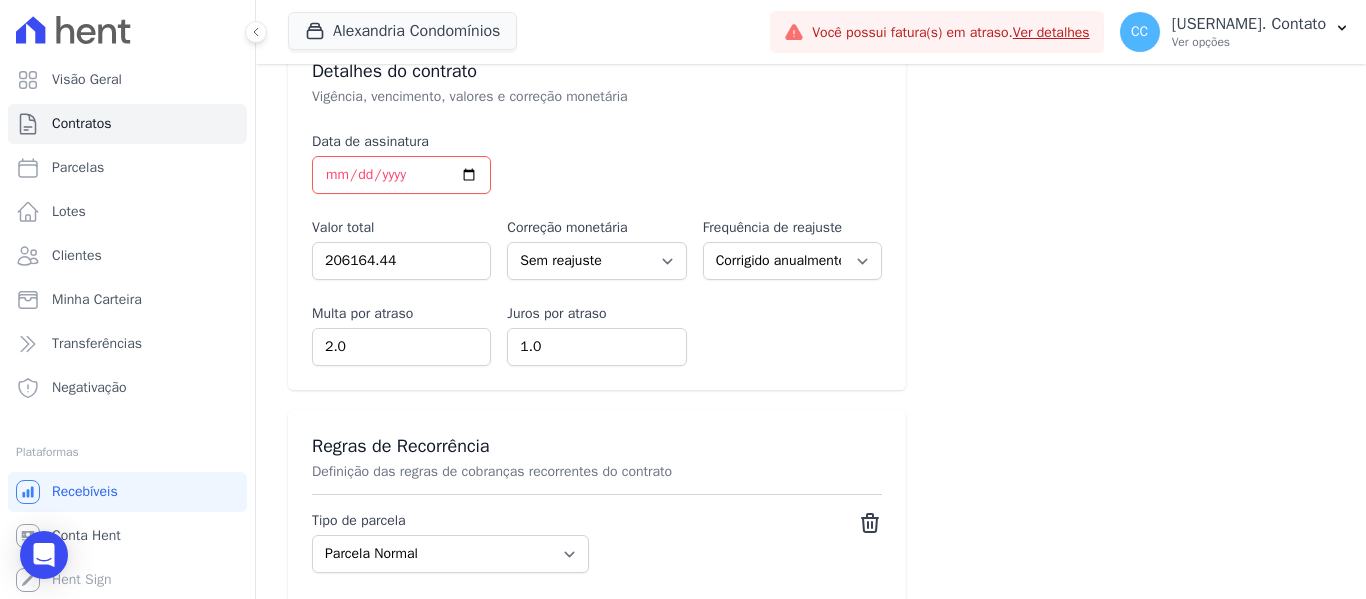 scroll, scrollTop: 900, scrollLeft: 0, axis: vertical 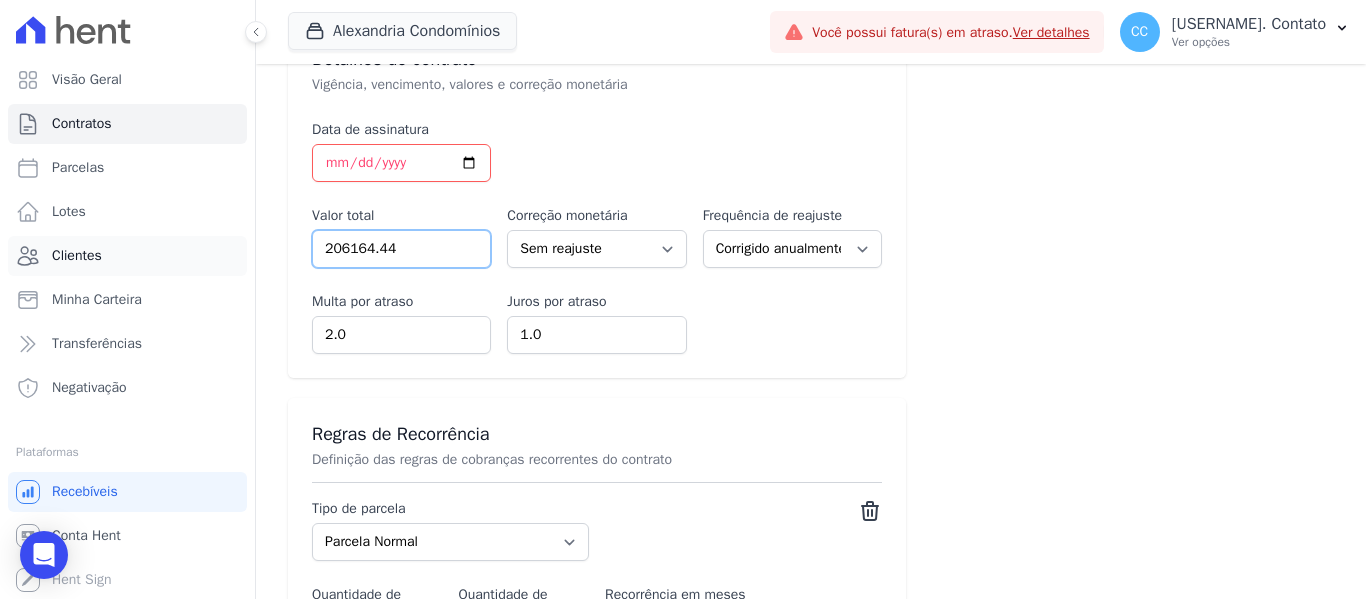 drag, startPoint x: 341, startPoint y: 248, endPoint x: 204, endPoint y: 248, distance: 137 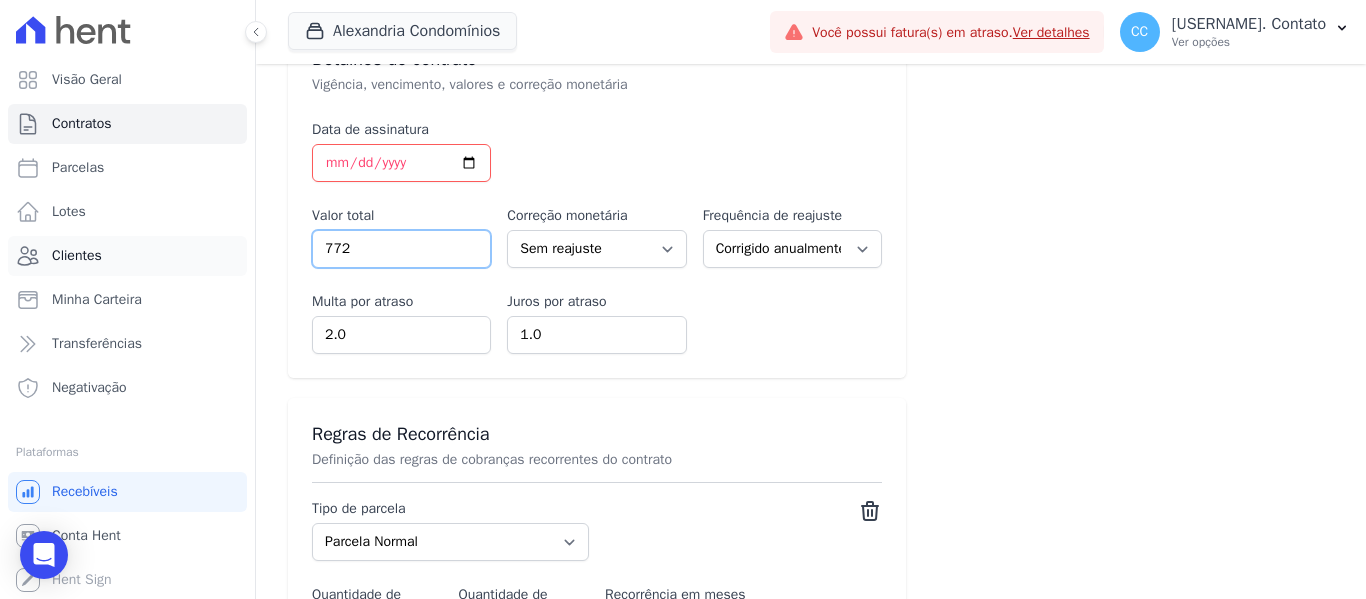 type on "772" 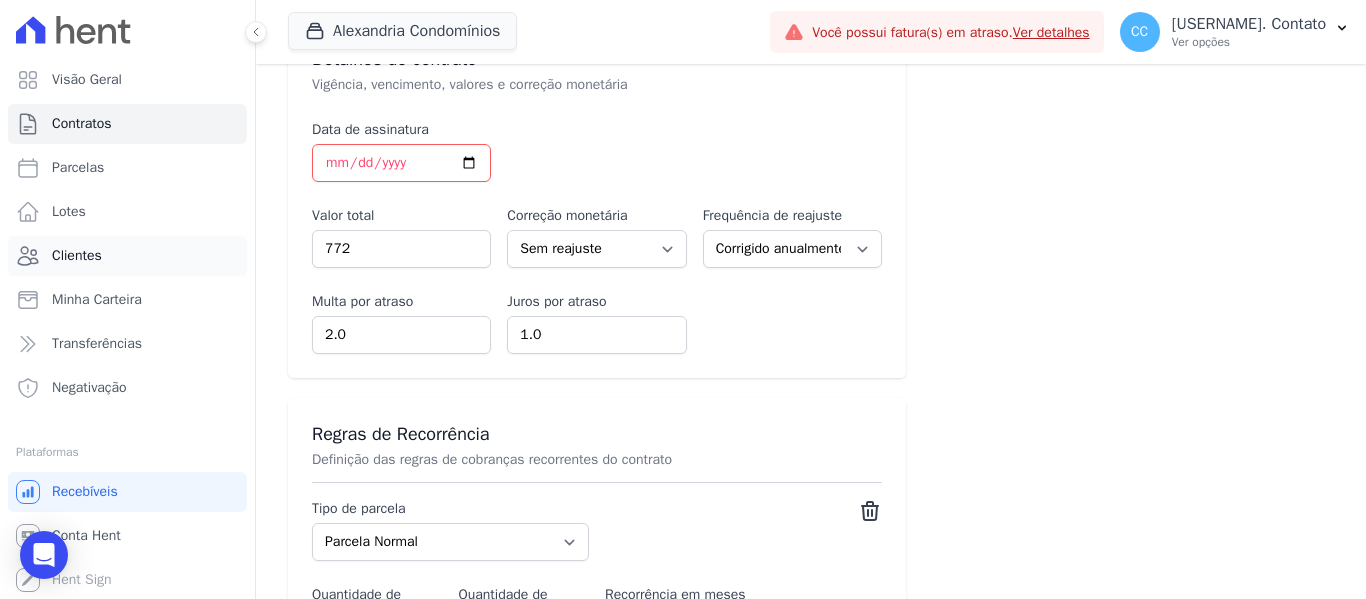 click on "Clientes" at bounding box center (127, 256) 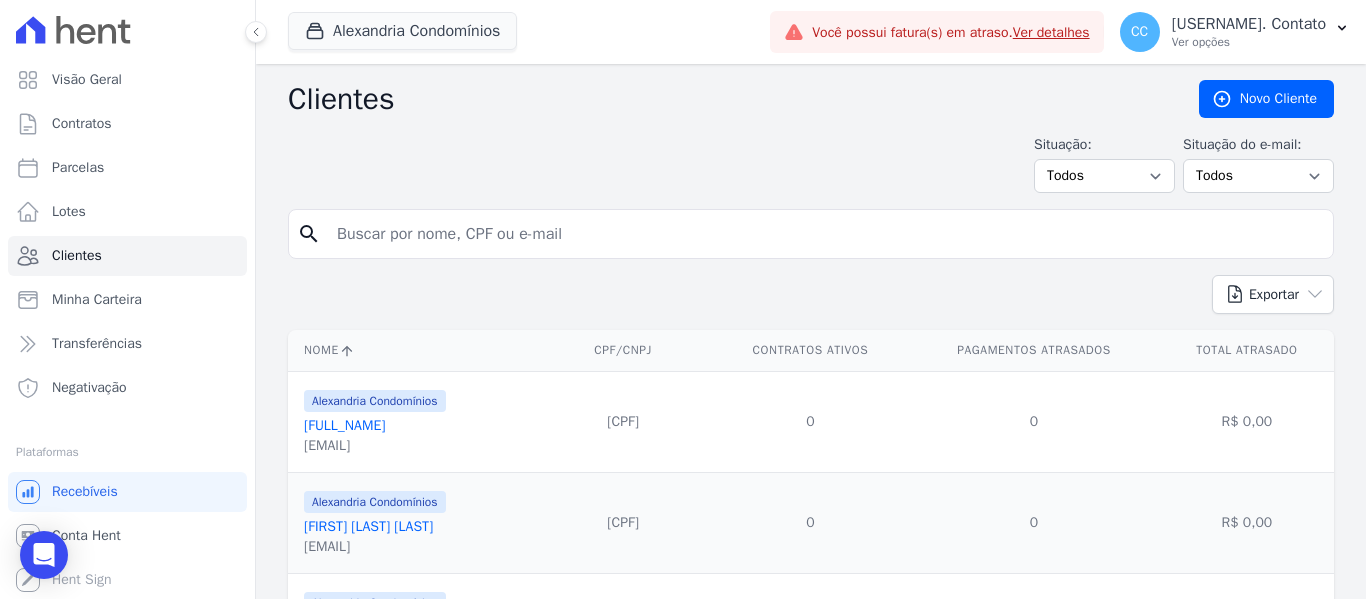 scroll, scrollTop: 1, scrollLeft: 0, axis: vertical 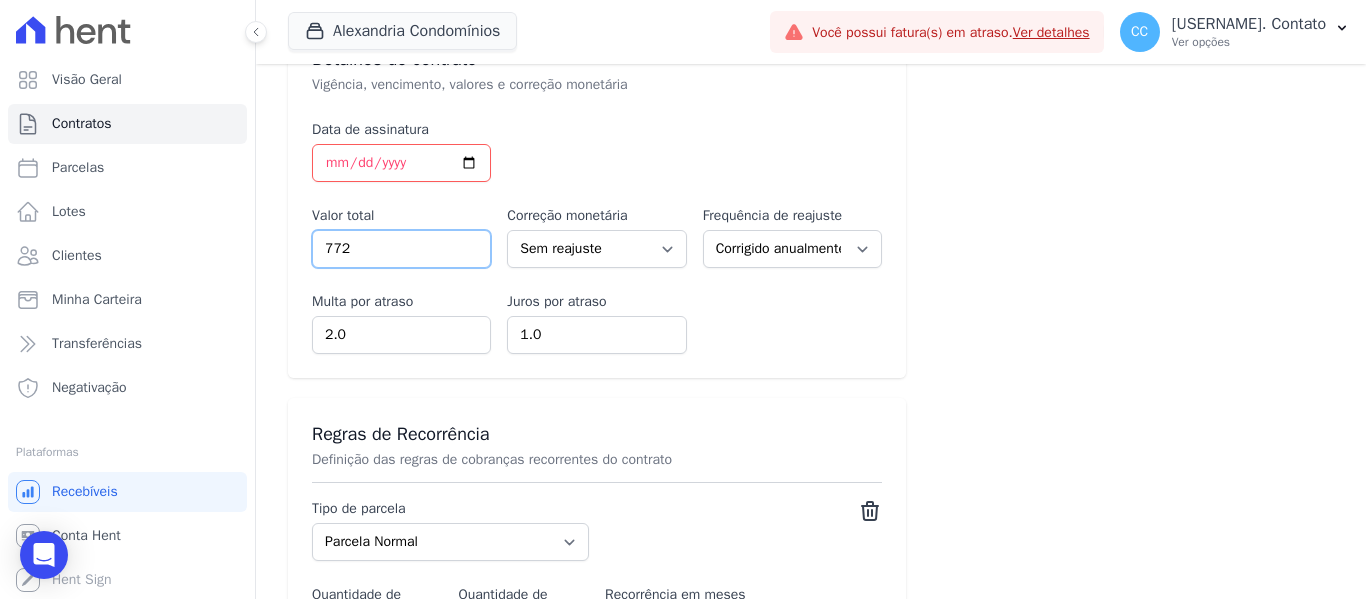 click on "772" at bounding box center (401, 249) 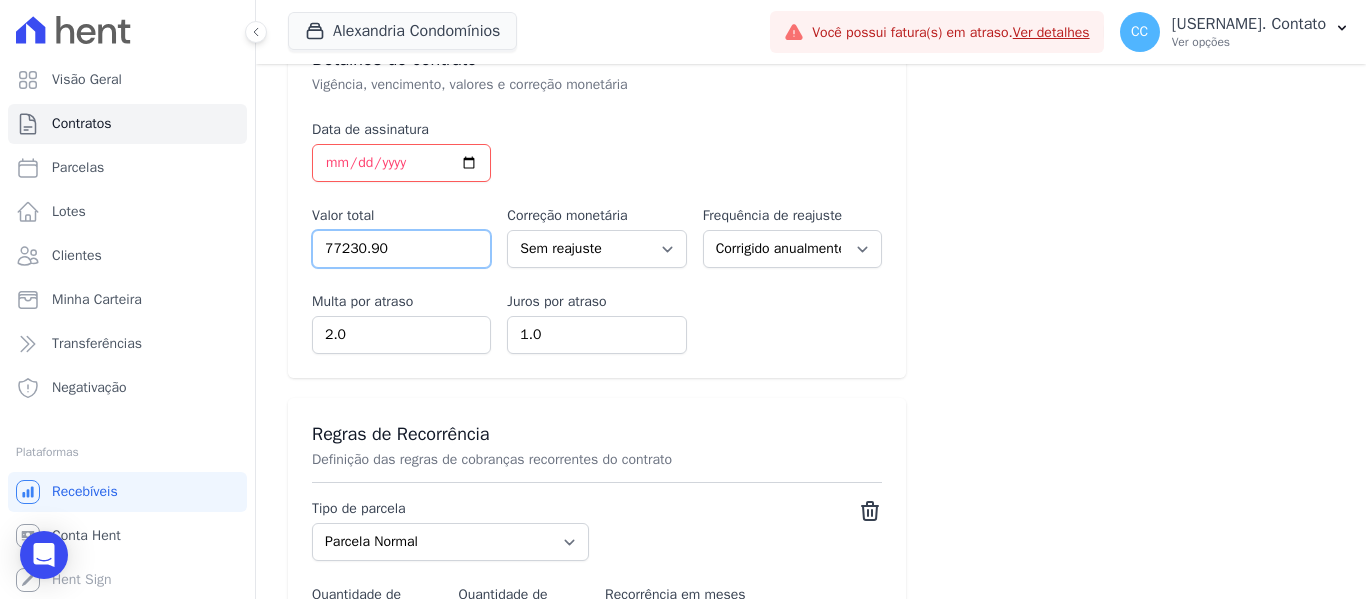 type on "77230.90" 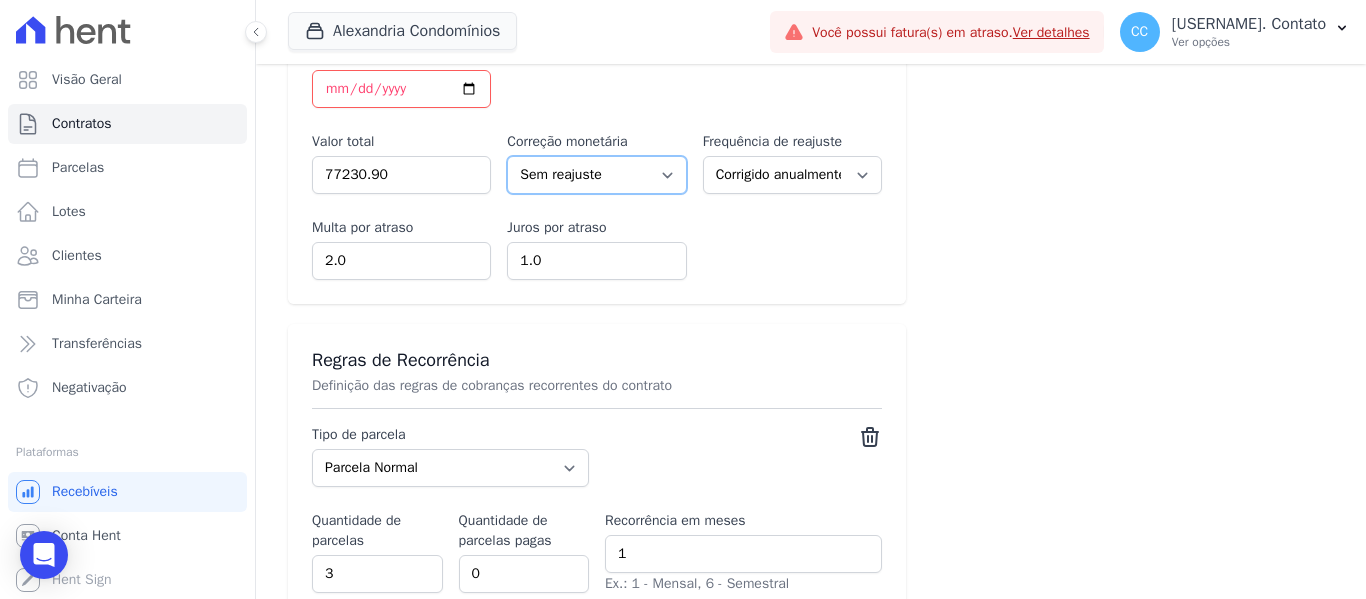 scroll, scrollTop: 1200, scrollLeft: 0, axis: vertical 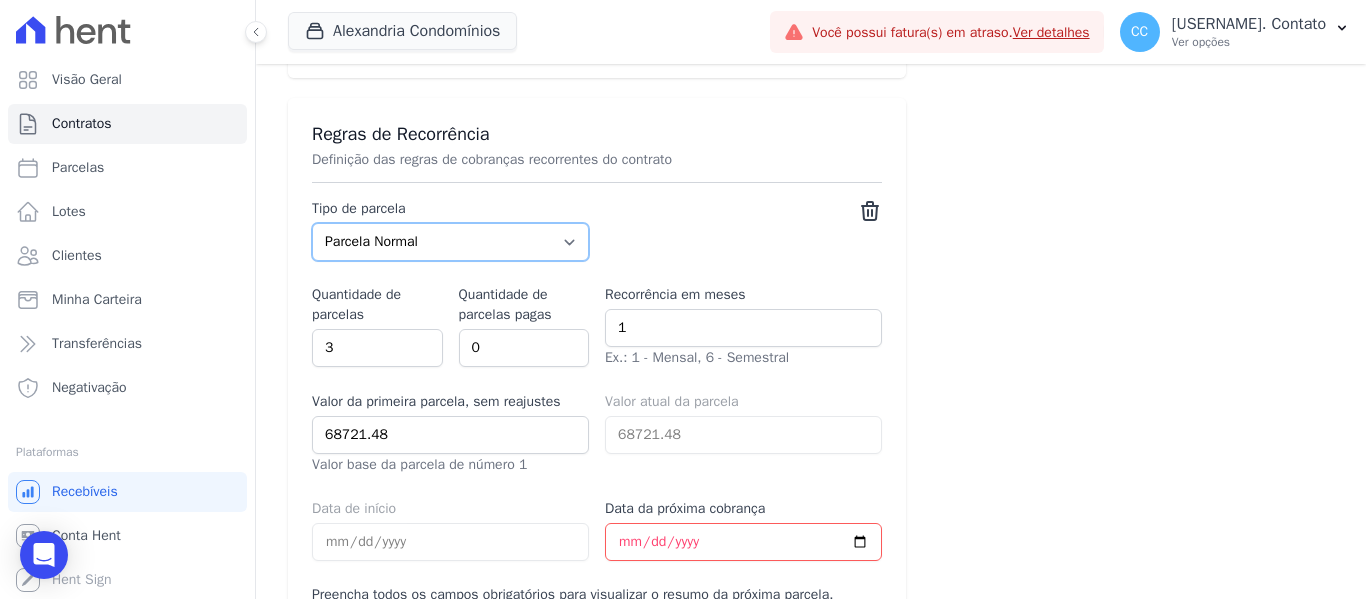 click on "Parcela Normal
Entrada
Sinal
Intercalada
Chaves
Pré-chaves
Pós-chaves
Impostos
Quitação
Outro
Customer
Settling
Financiamento Bancário" at bounding box center [450, 242] 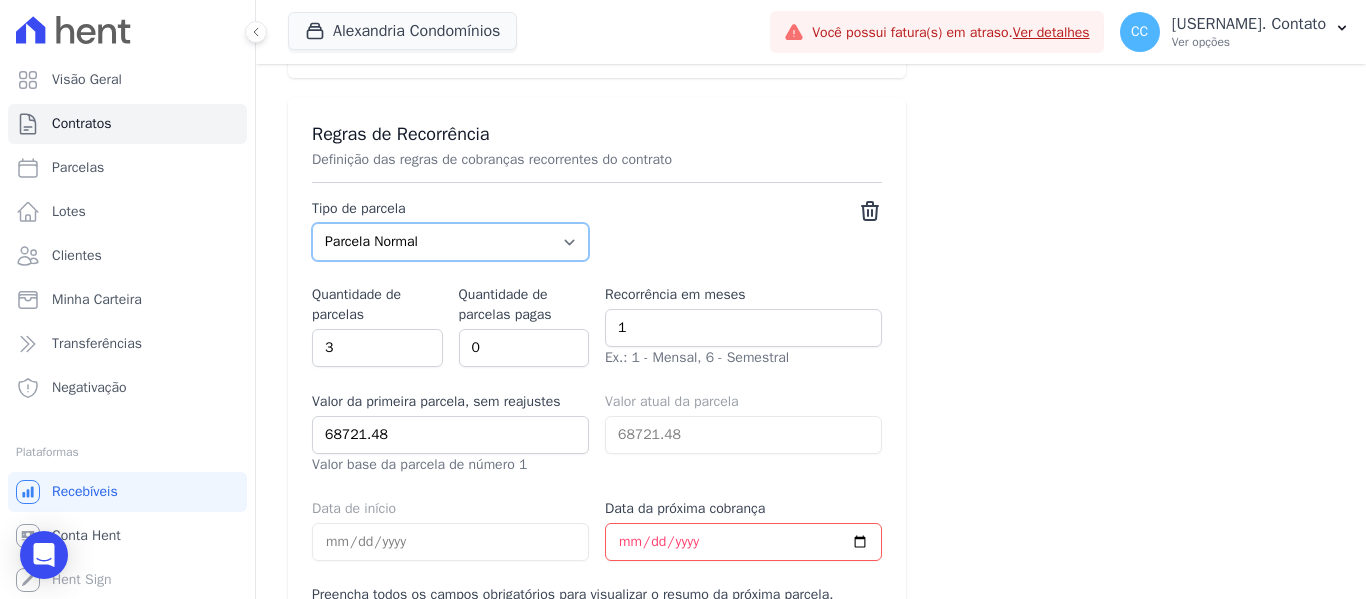 select on "discharge" 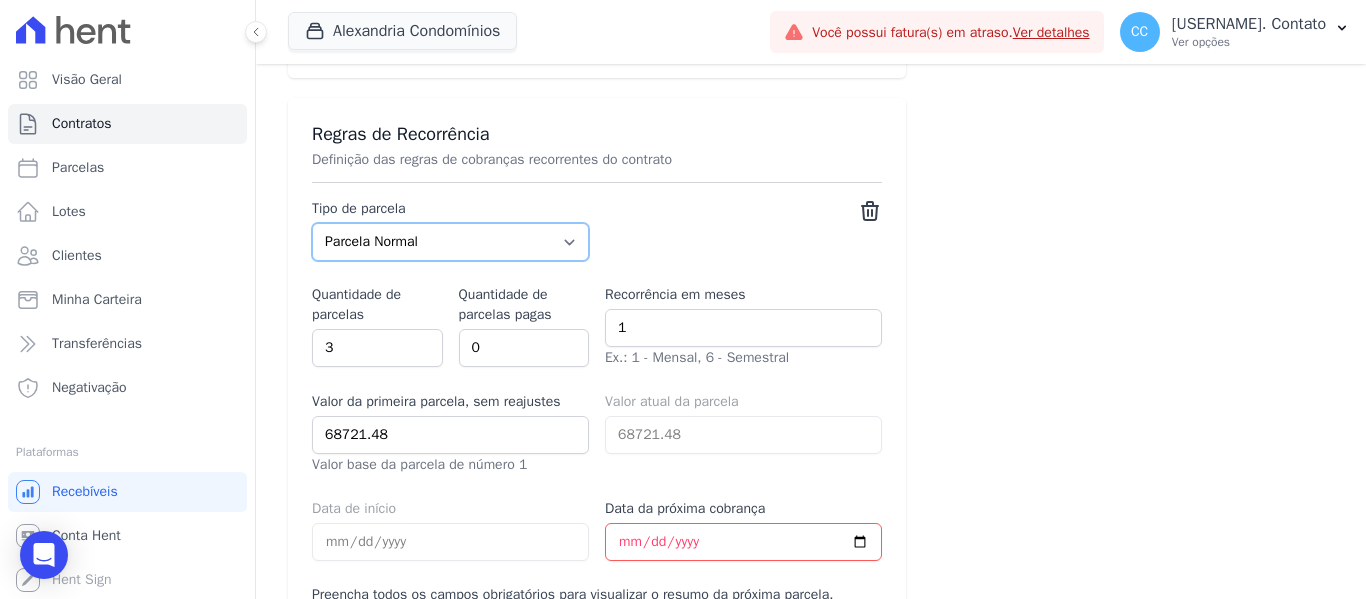 click on "Parcela Normal
Entrada
Sinal
Intercalada
Chaves
Pré-chaves
Pós-chaves
Impostos
Quitação
Outro
Customer
Settling
Financiamento Bancário" at bounding box center (450, 242) 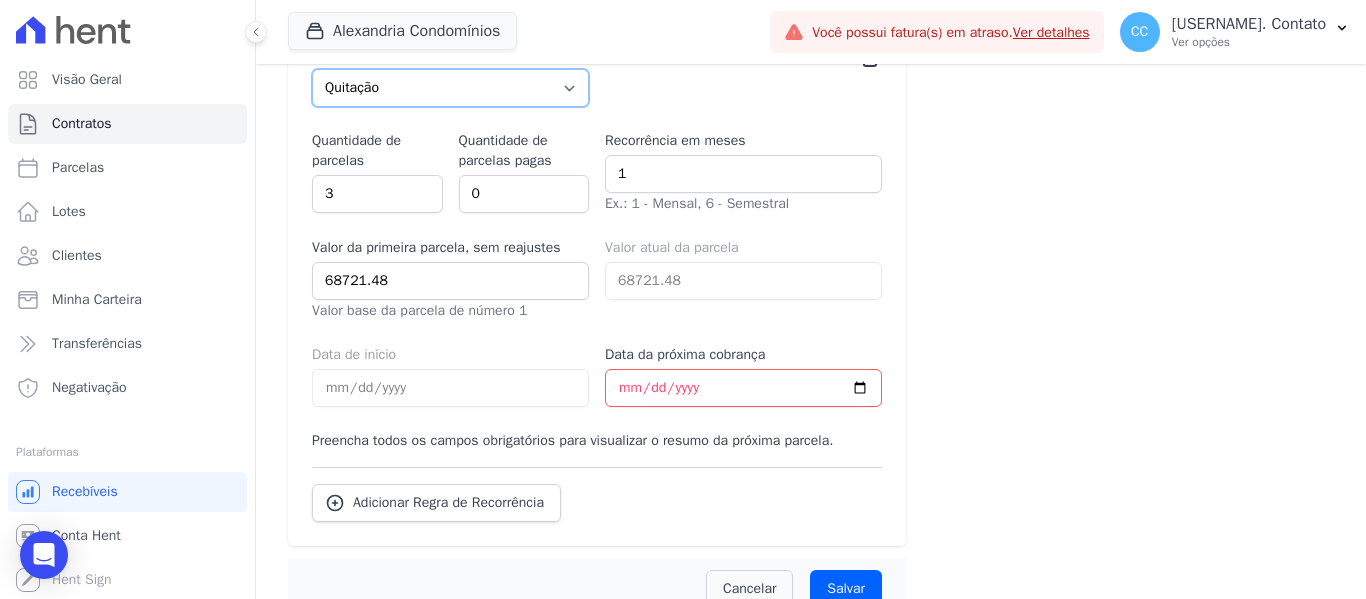 scroll, scrollTop: 1400, scrollLeft: 0, axis: vertical 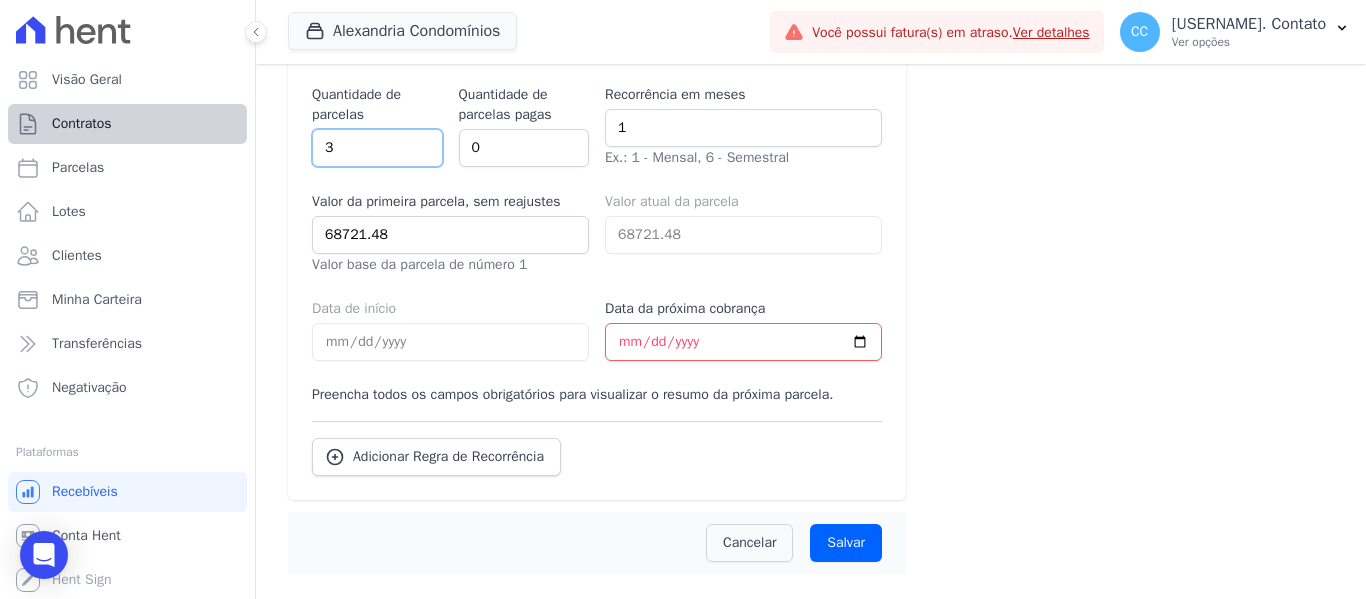 drag, startPoint x: 393, startPoint y: 149, endPoint x: 214, endPoint y: 141, distance: 179.17868 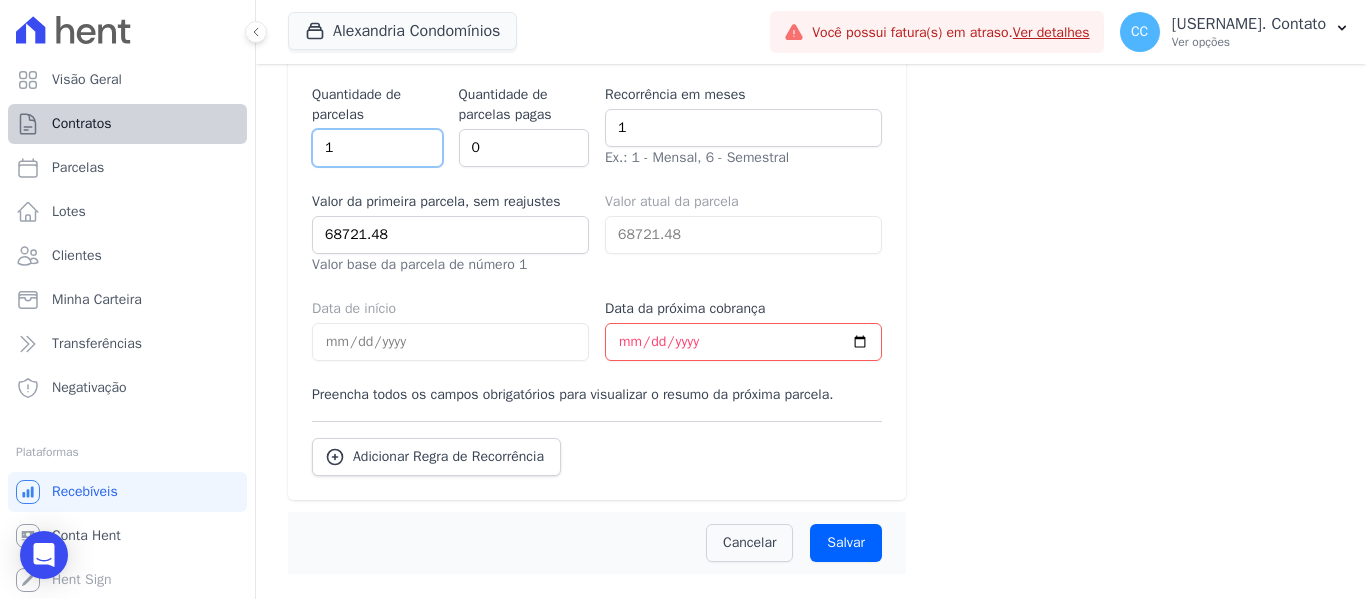 type on "1" 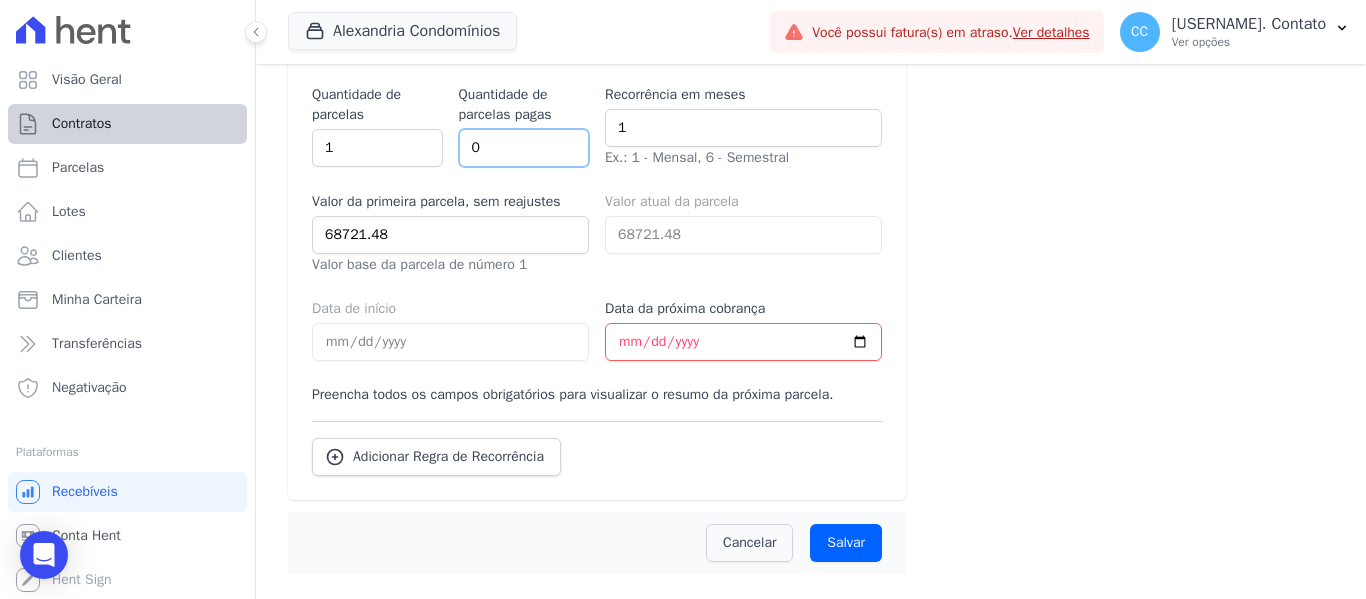 select on "standard" 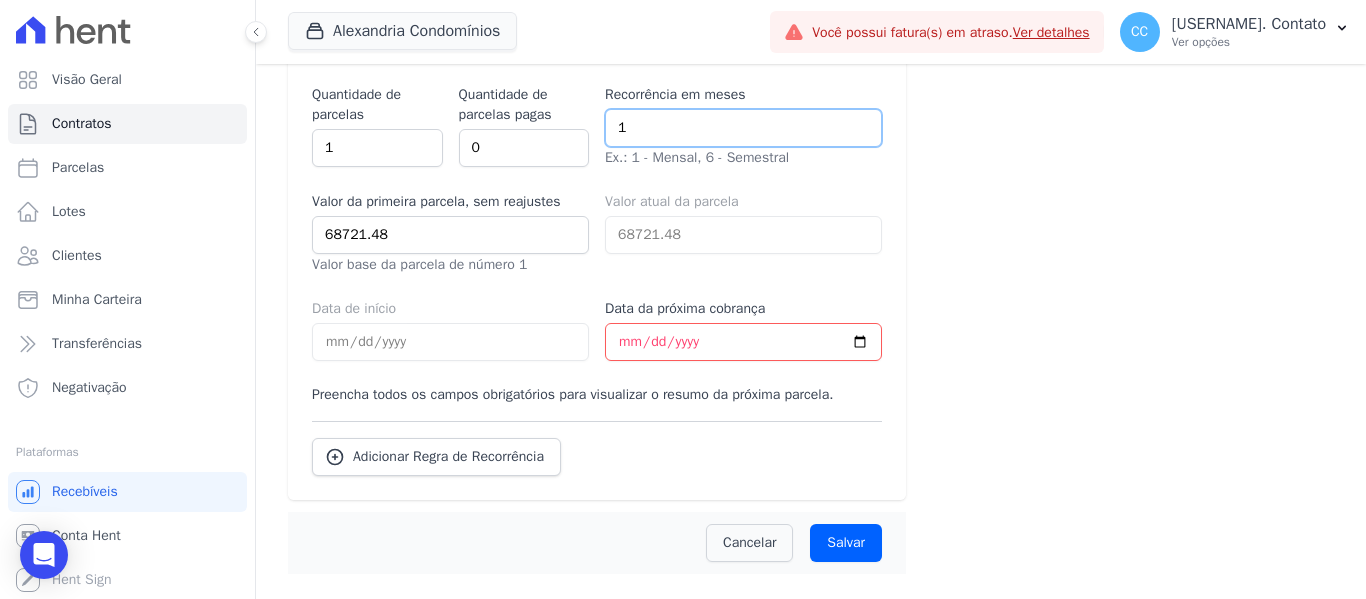 drag, startPoint x: 633, startPoint y: 142, endPoint x: 590, endPoint y: 134, distance: 43.737854 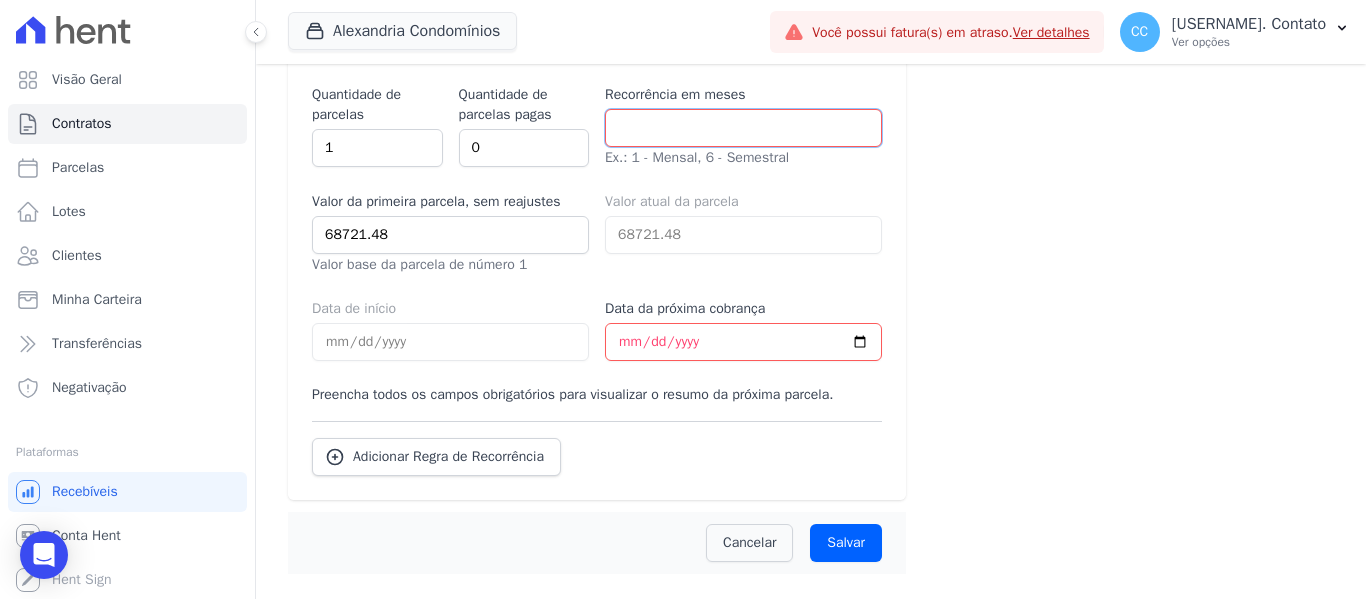 type 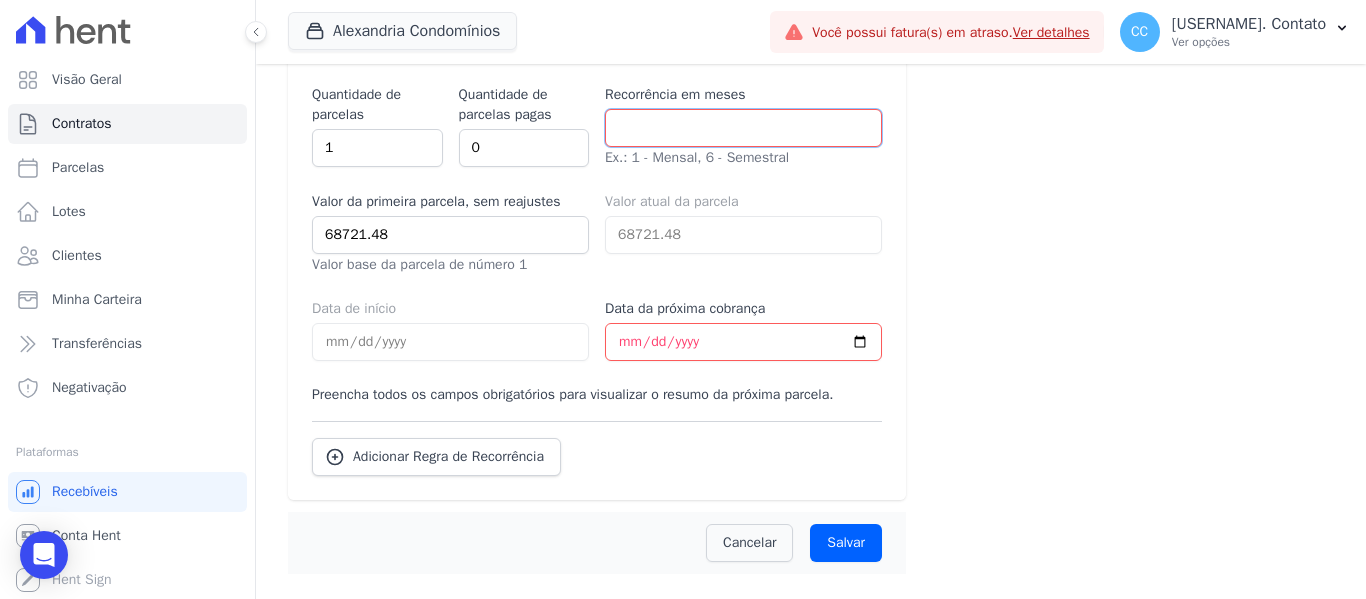 click on "Recorrência em meses" at bounding box center [743, 128] 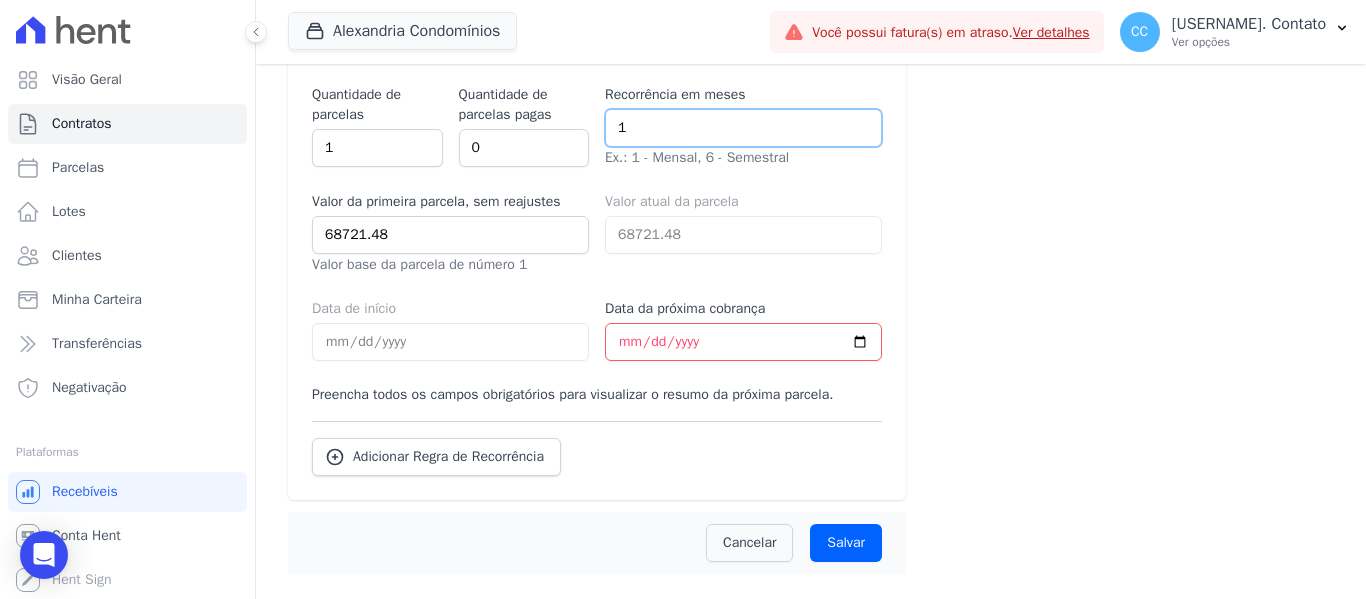 type on "1" 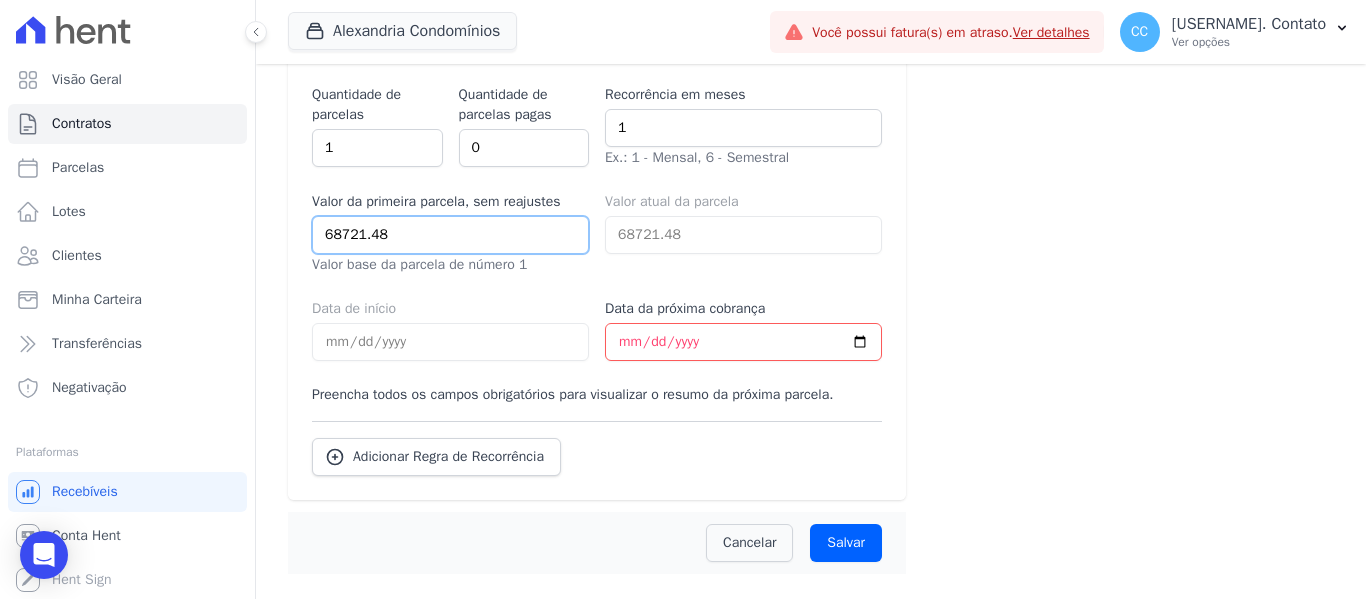 select on "standard" 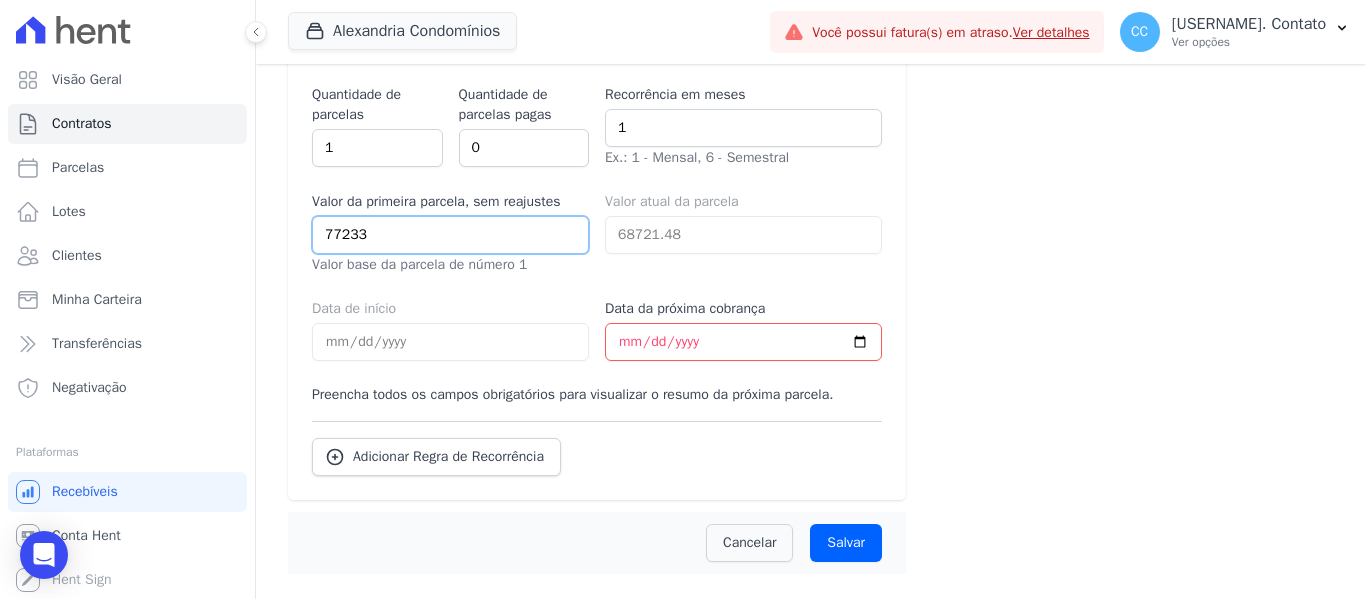 type on "77233.9" 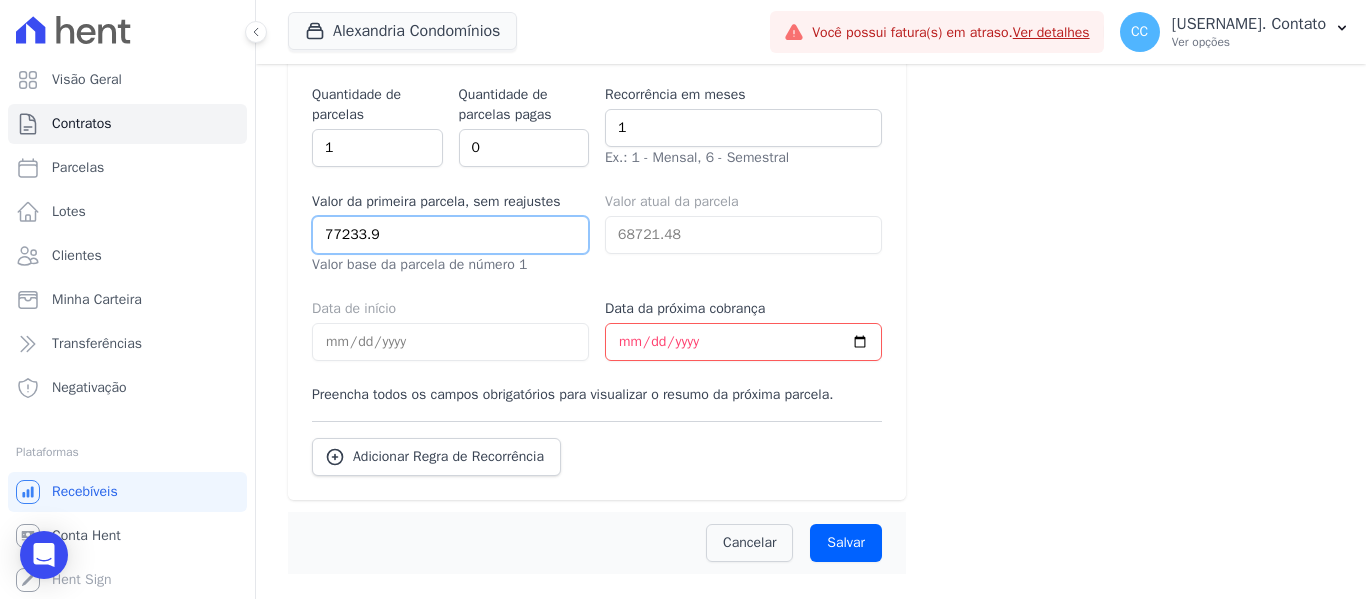 select on "standard" 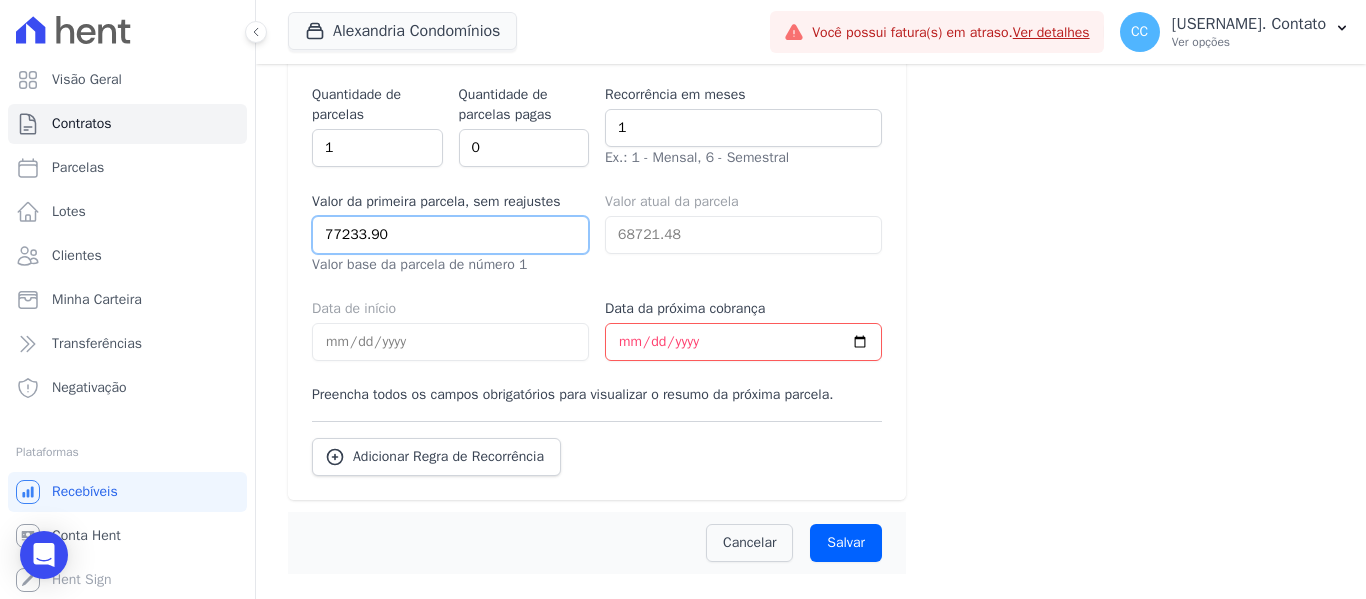 type on "77233.90" 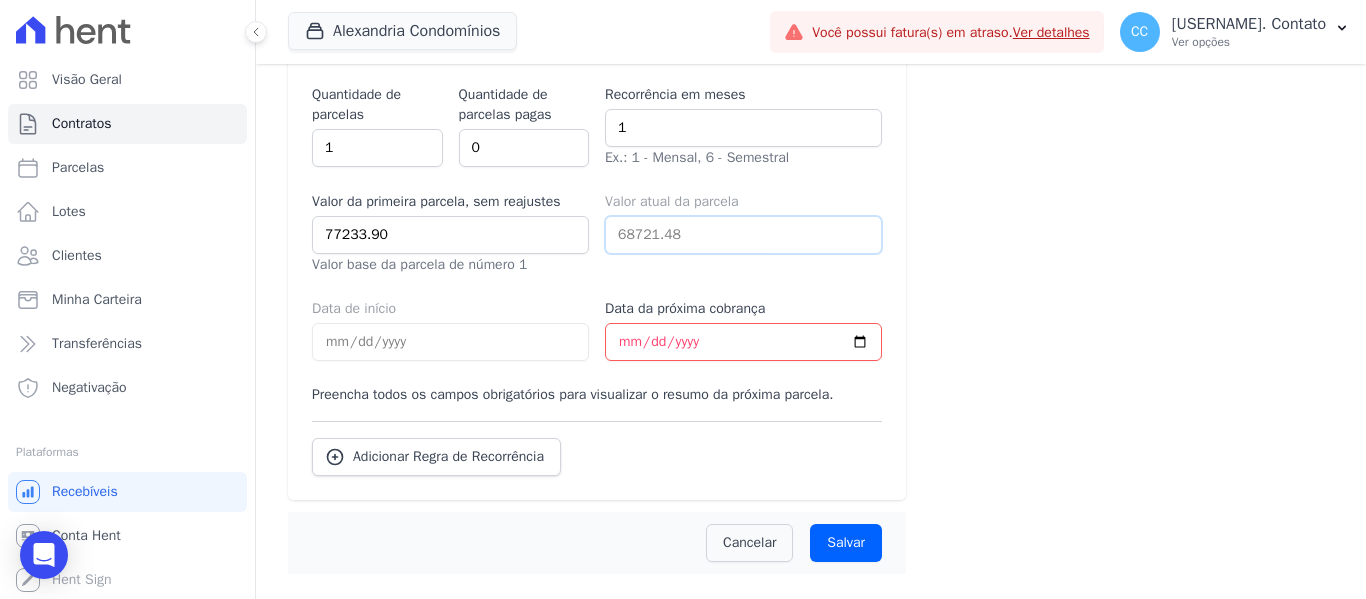 select on "standard" 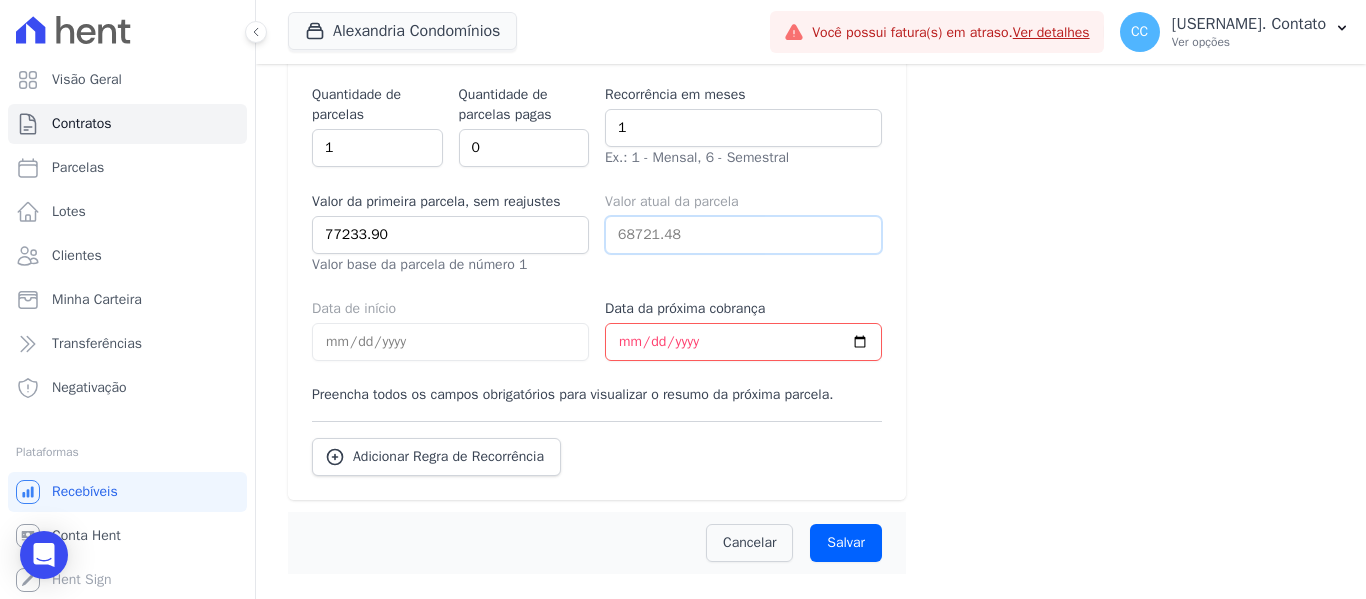 click on "68721.48" at bounding box center (743, 235) 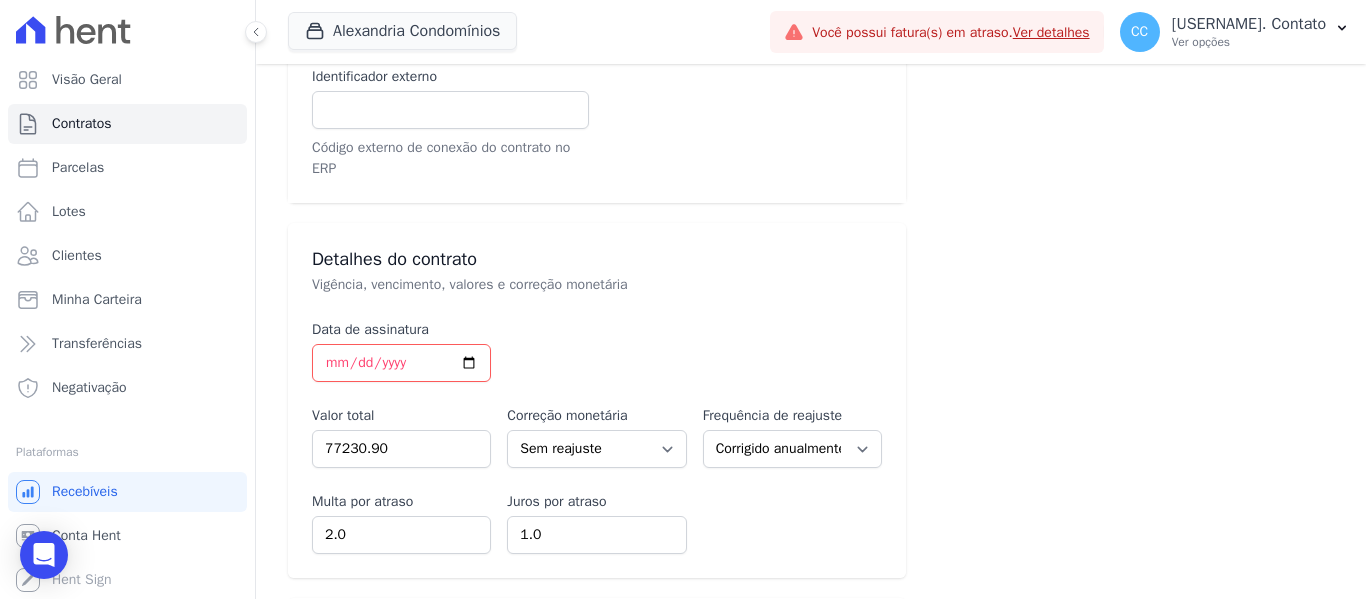 scroll, scrollTop: 800, scrollLeft: 0, axis: vertical 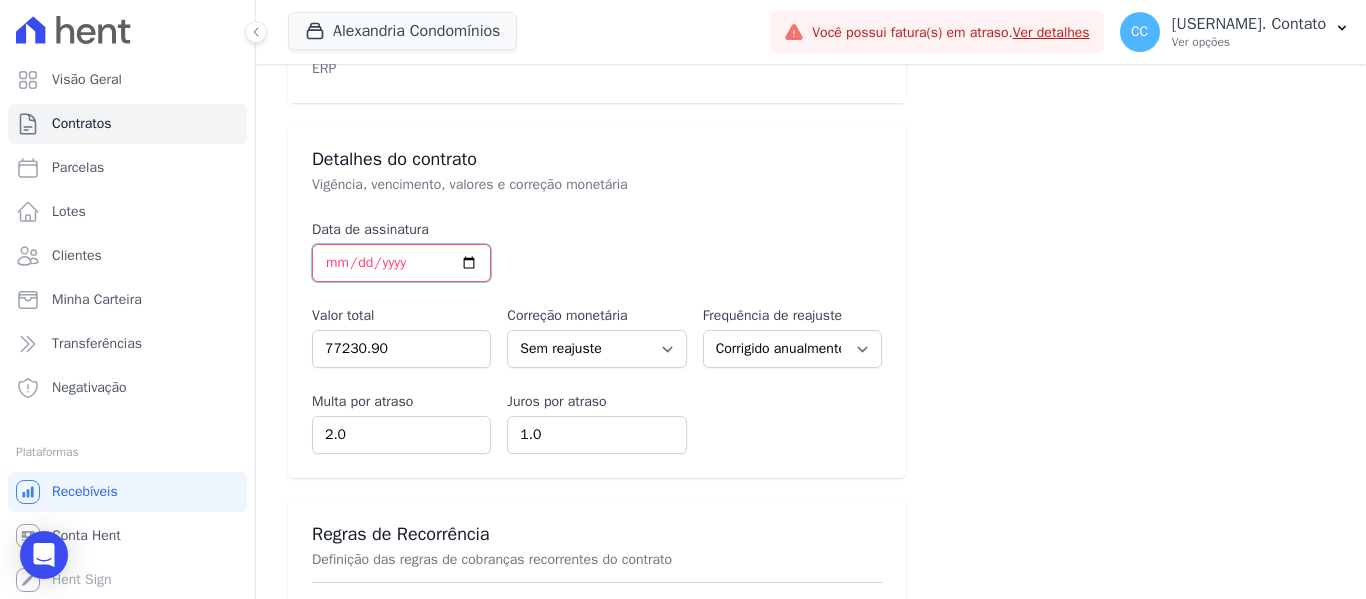 click on "[YEAR]-[MONTH]-[DAY]" at bounding box center (401, 263) 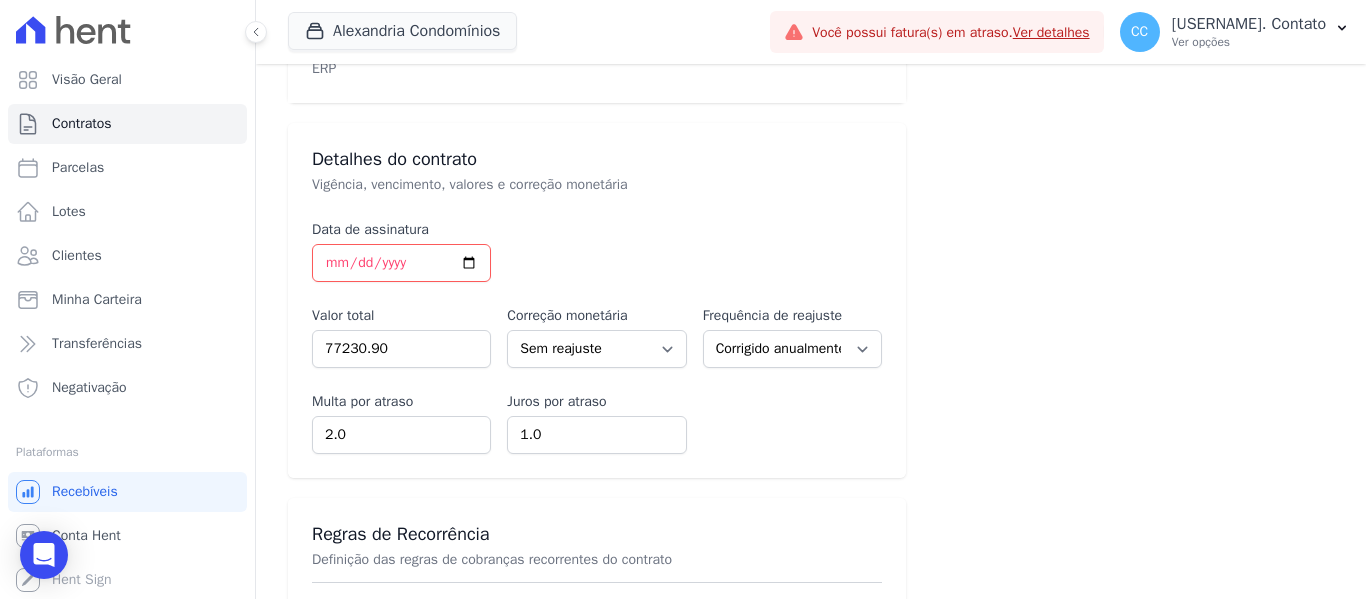 click on "Multa por atraso
2.0" at bounding box center [597, 300] 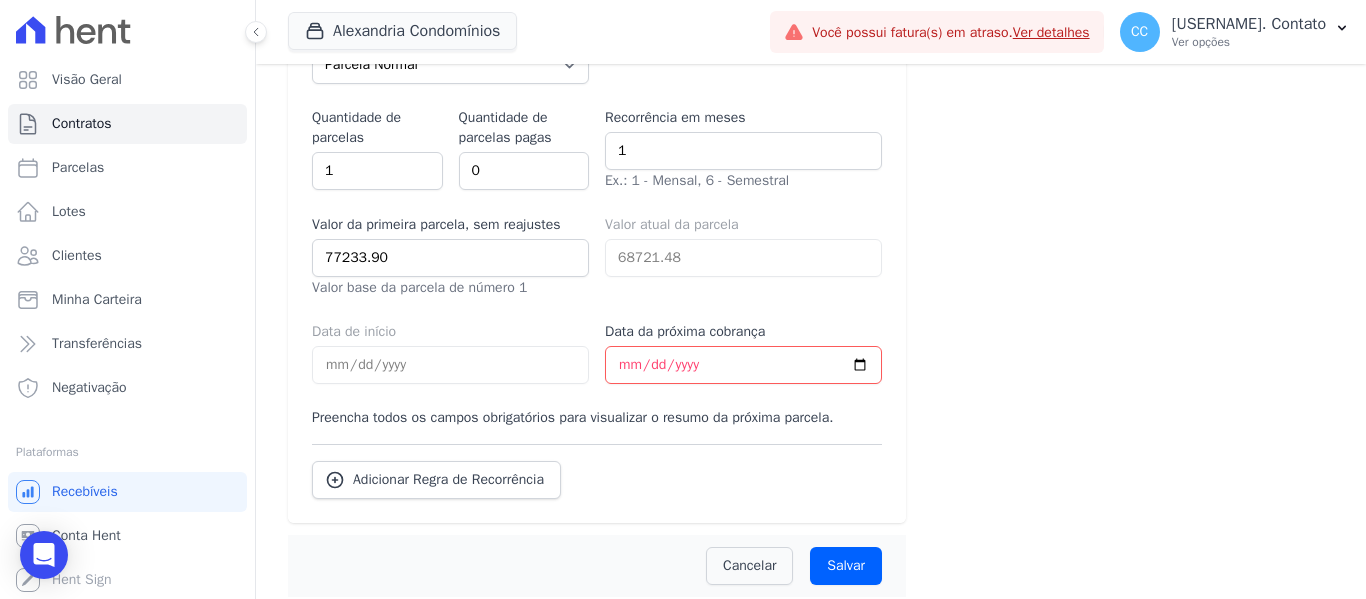 scroll, scrollTop: 1400, scrollLeft: 0, axis: vertical 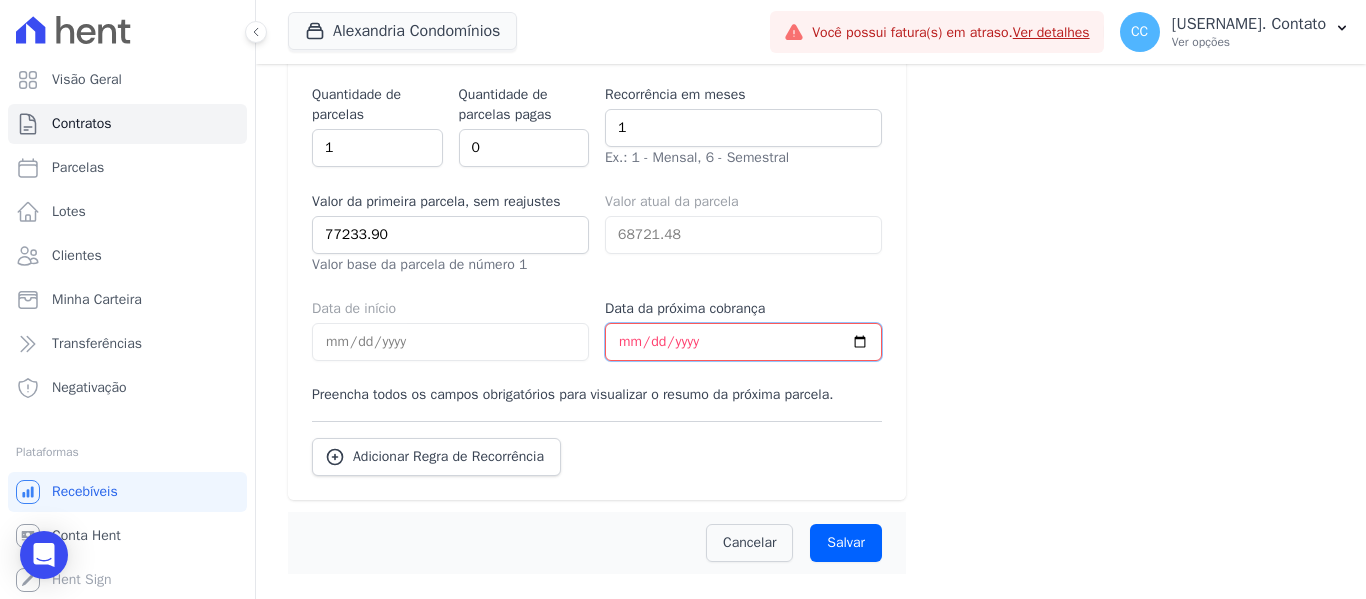 click on "Data da próxima cobrança" at bounding box center (743, 342) 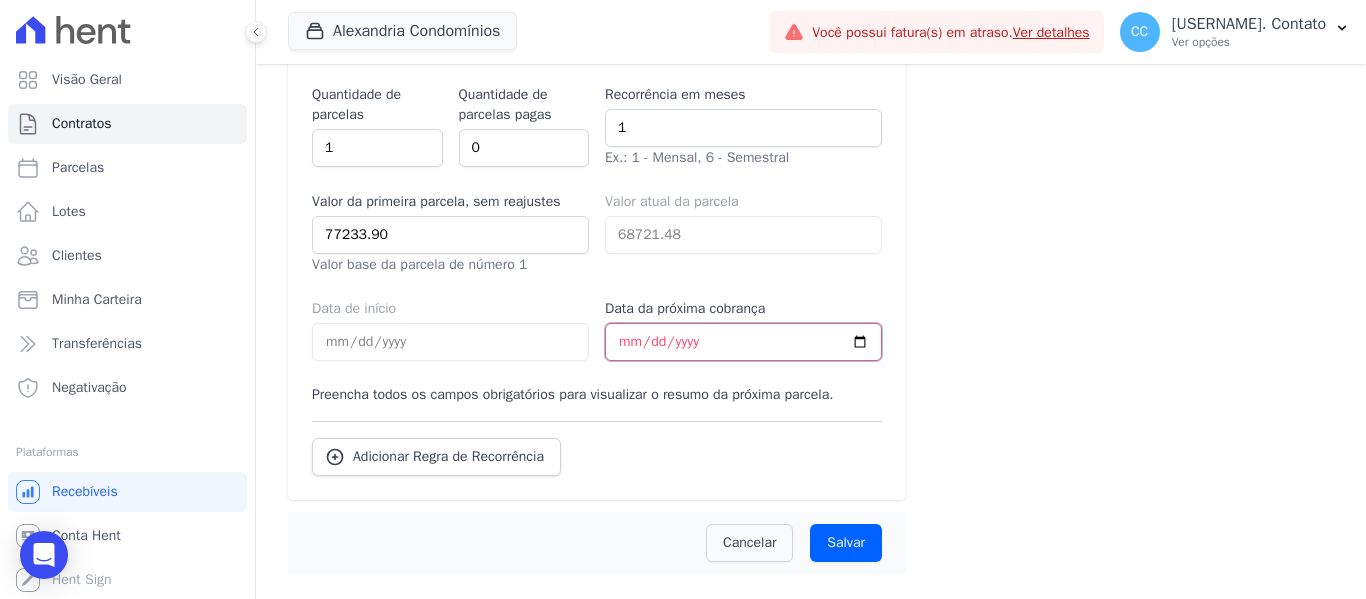type on "[DATE]" 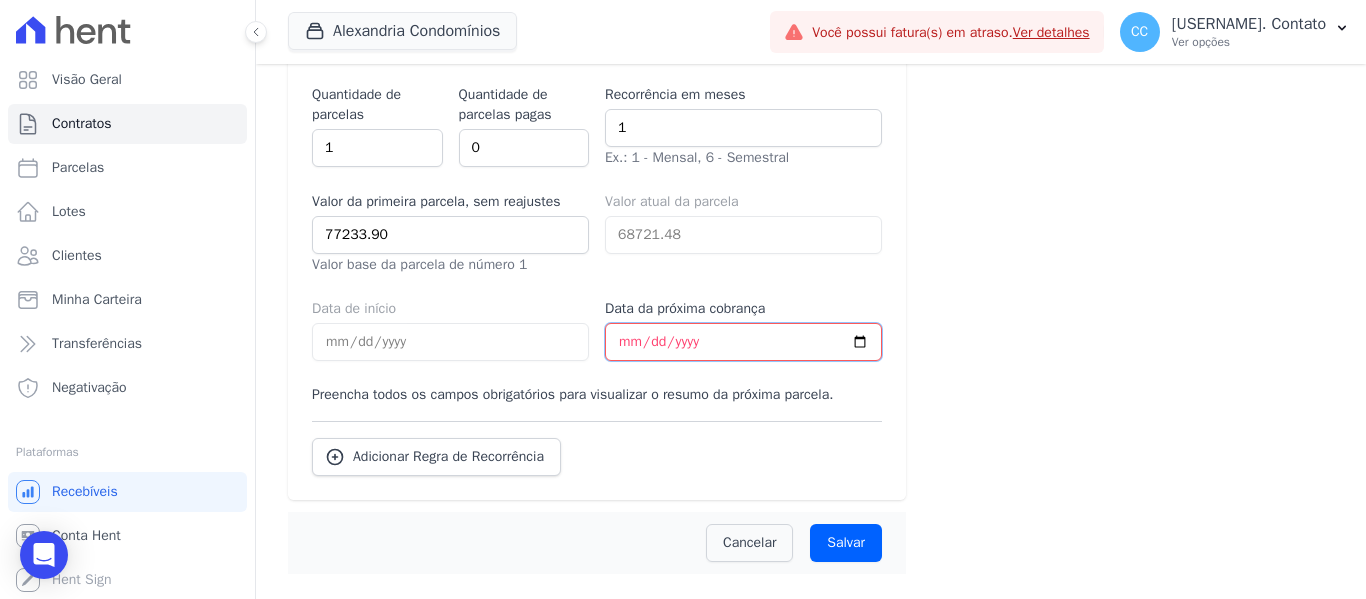 type on "[DATE]" 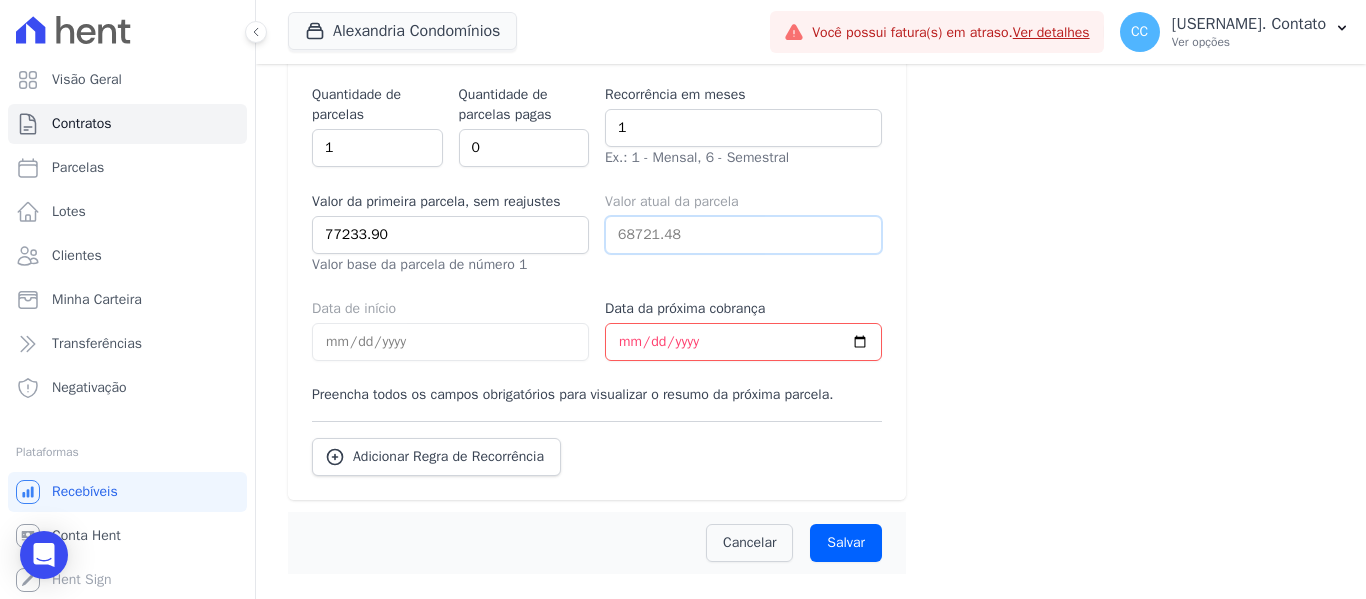 click on "68721.48" at bounding box center (743, 235) 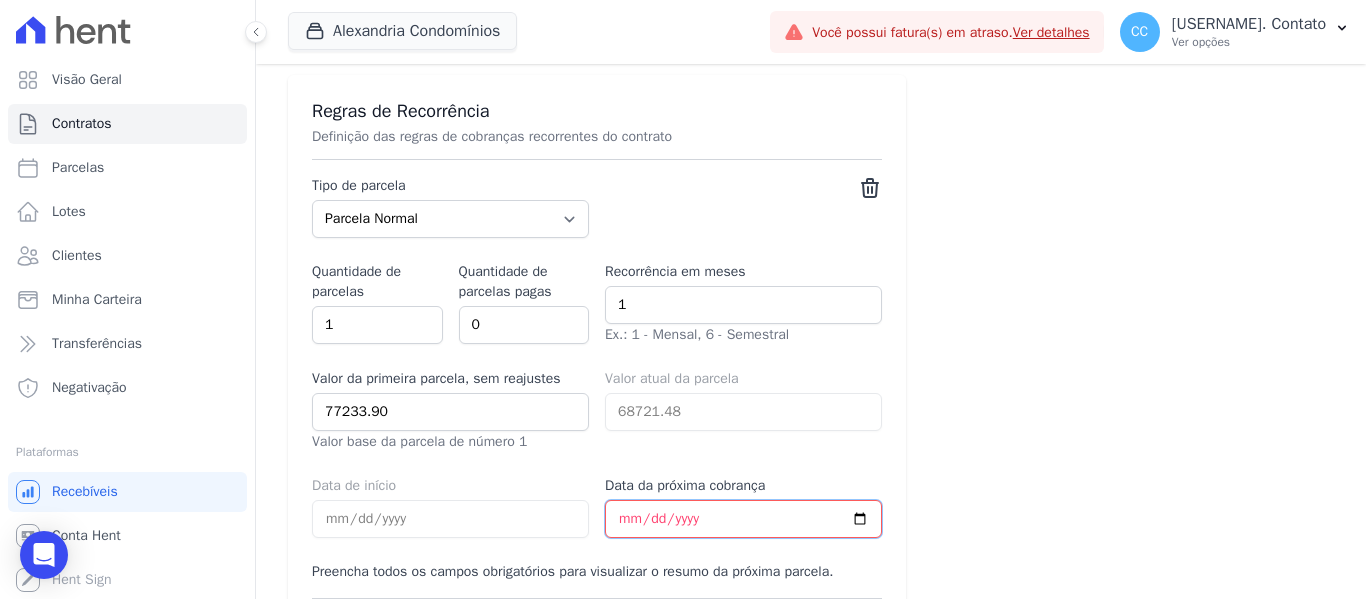 scroll, scrollTop: 1200, scrollLeft: 0, axis: vertical 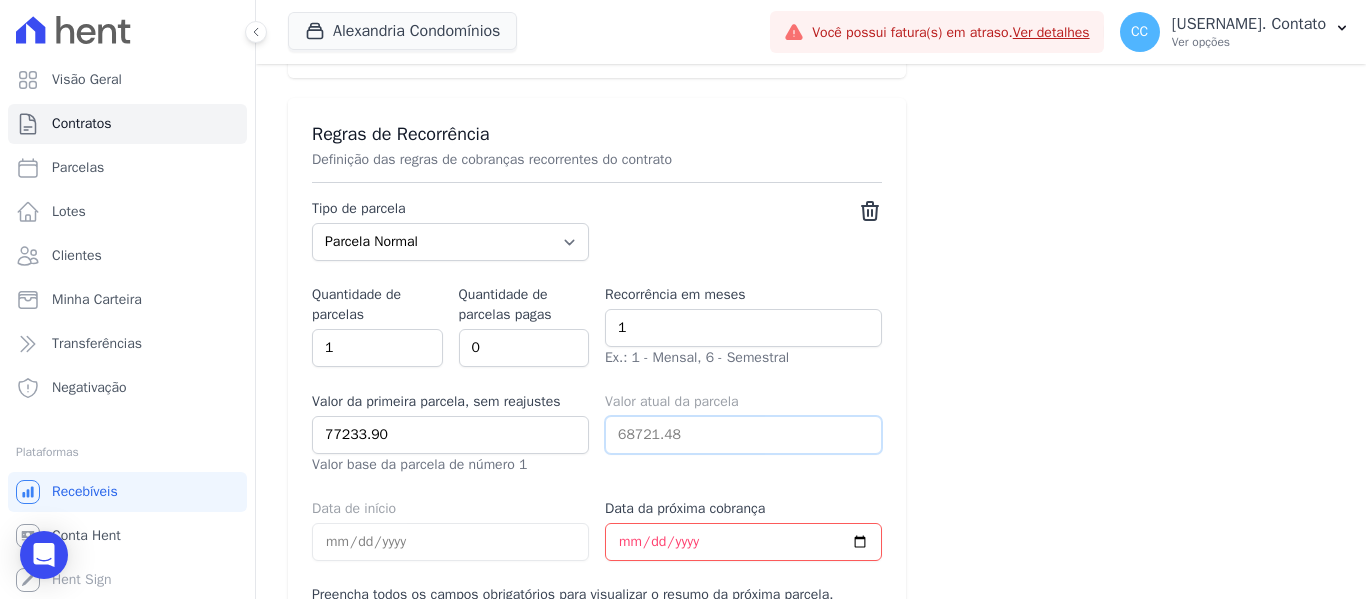 click on "68721.48" at bounding box center [743, 435] 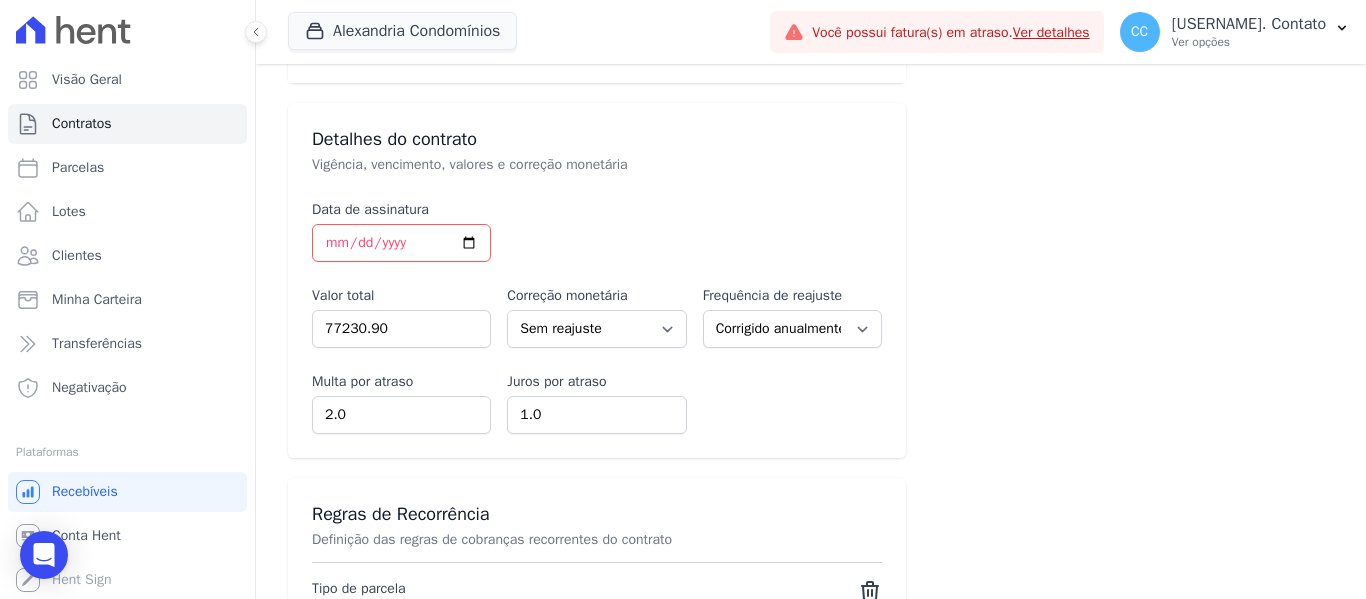 scroll, scrollTop: 700, scrollLeft: 0, axis: vertical 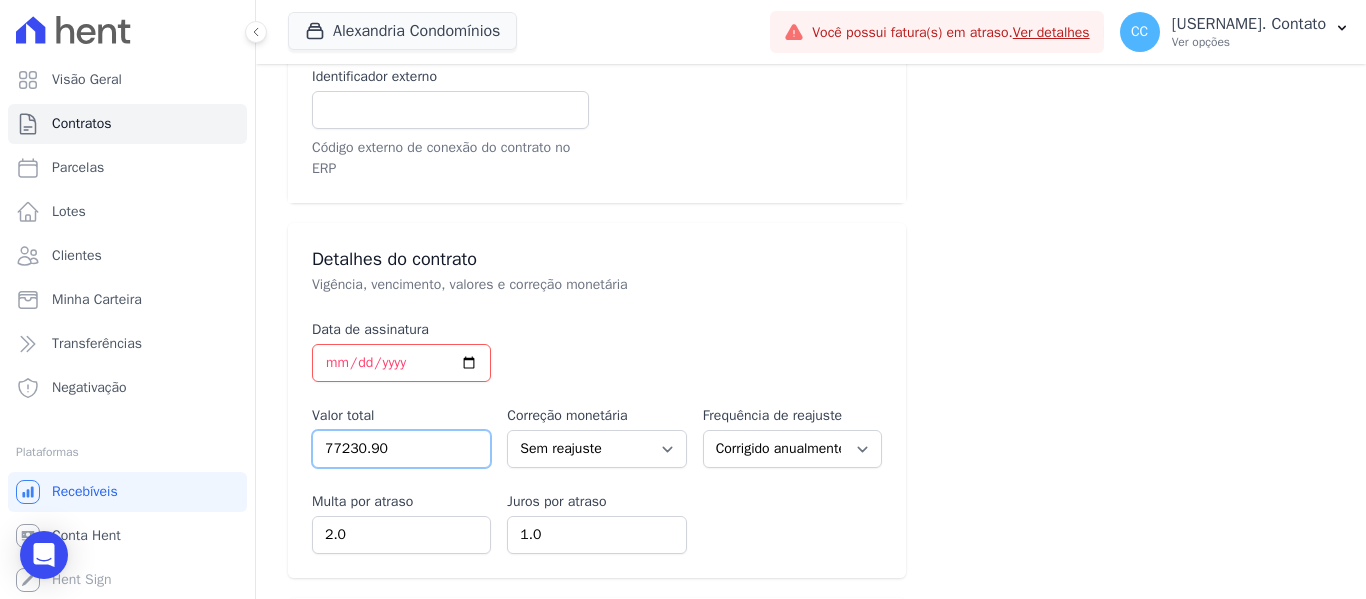 click on "77230.90" at bounding box center (401, 449) 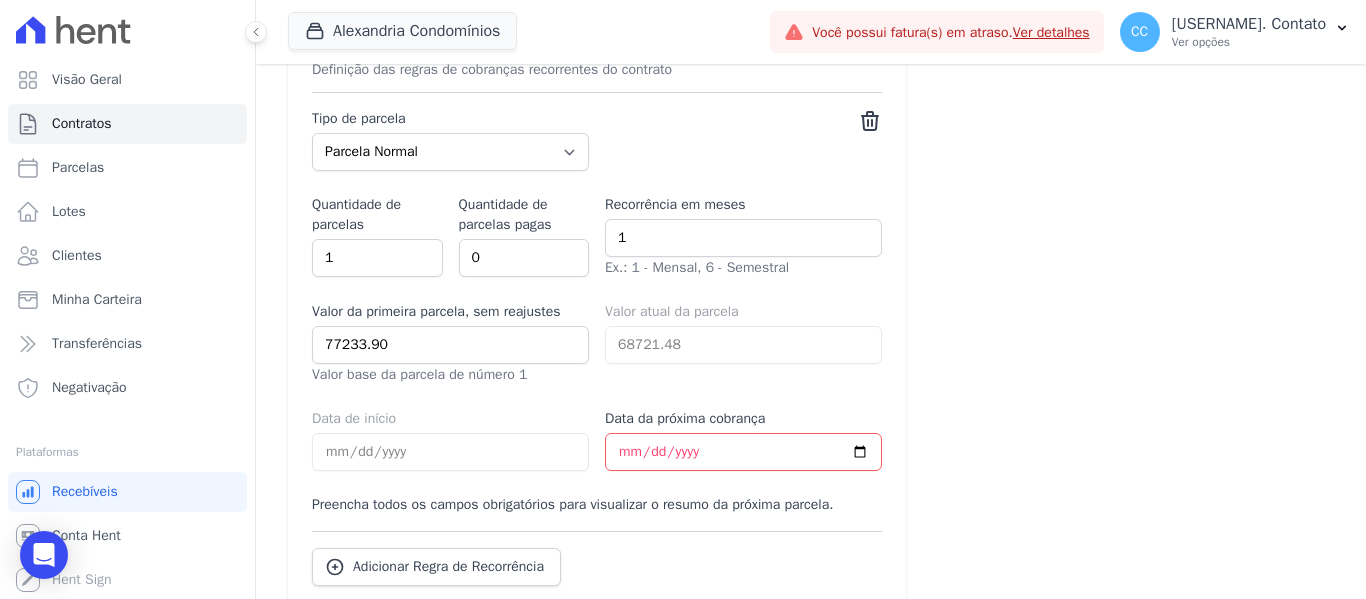 scroll, scrollTop: 1415, scrollLeft: 0, axis: vertical 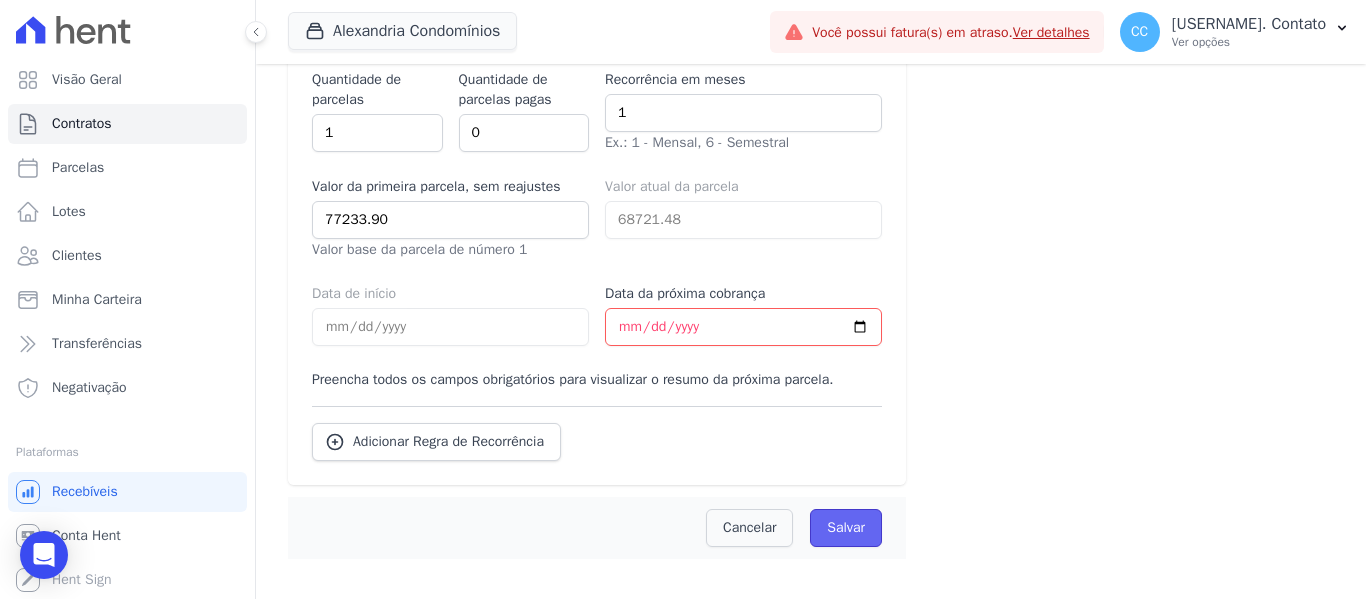 click on "Salvar" at bounding box center [846, 528] 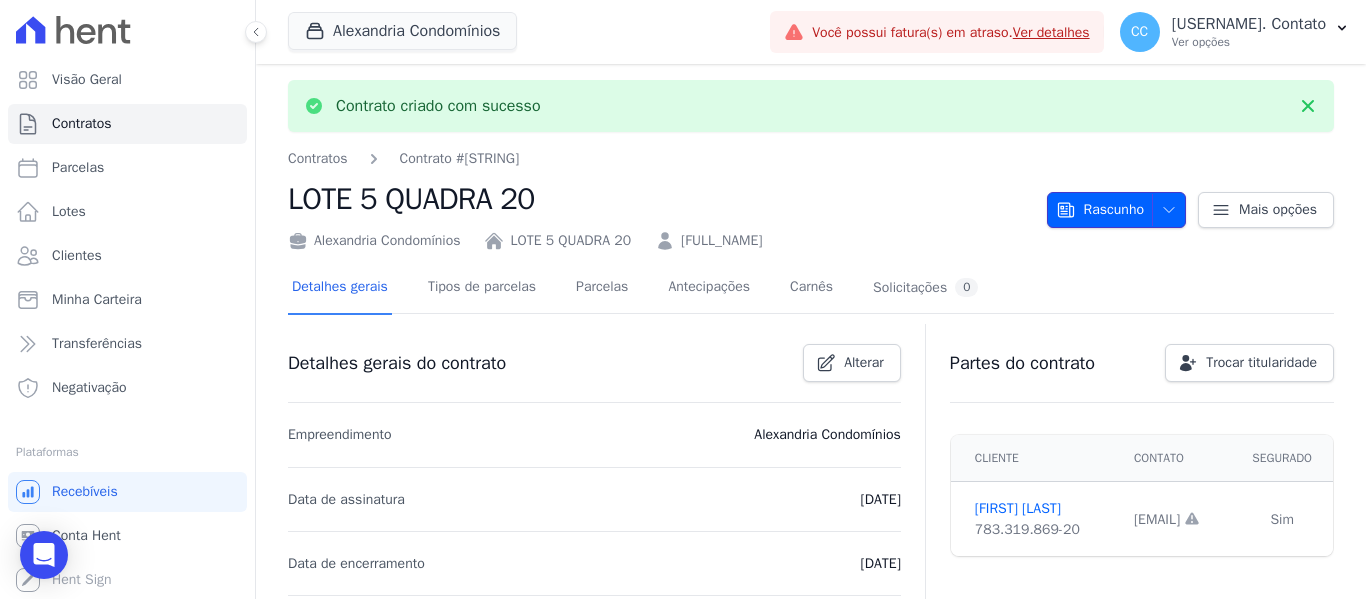click 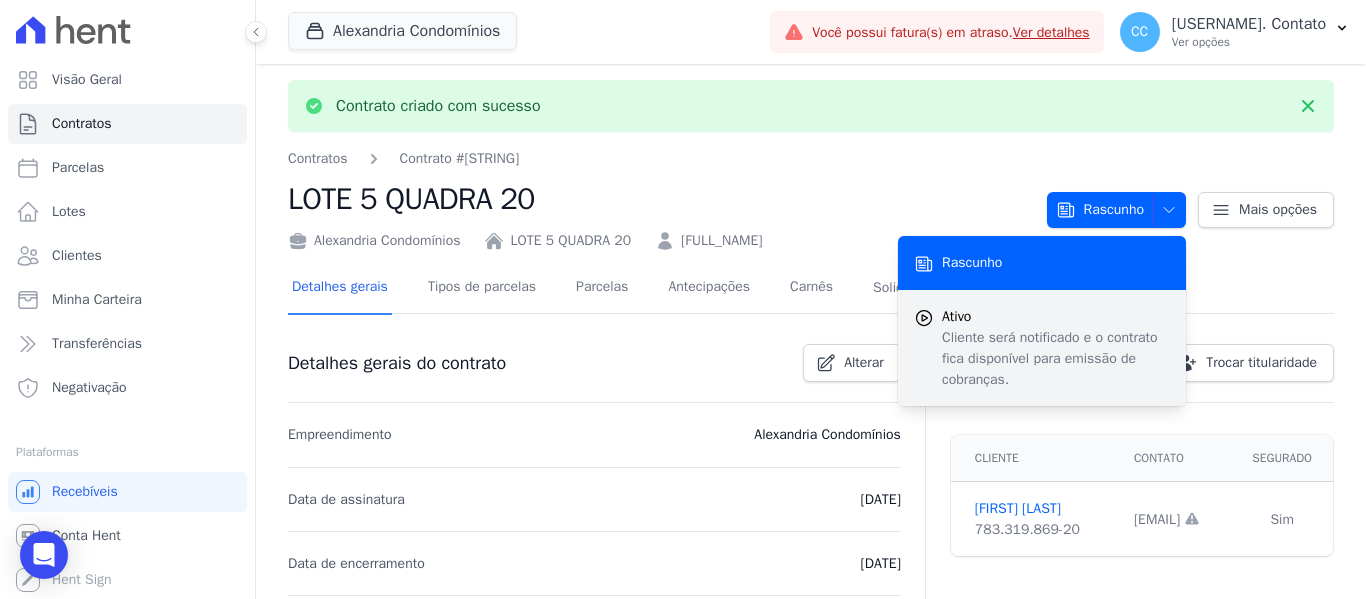 click on "Ativo" at bounding box center [1056, 316] 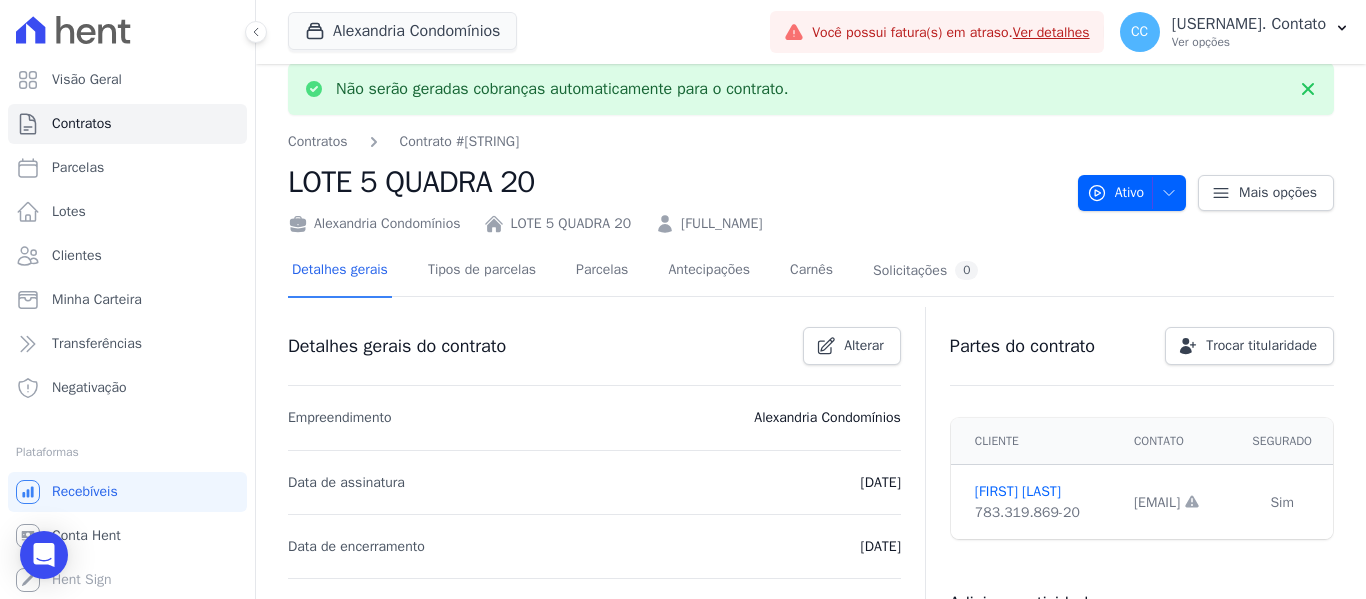 scroll, scrollTop: 0, scrollLeft: 0, axis: both 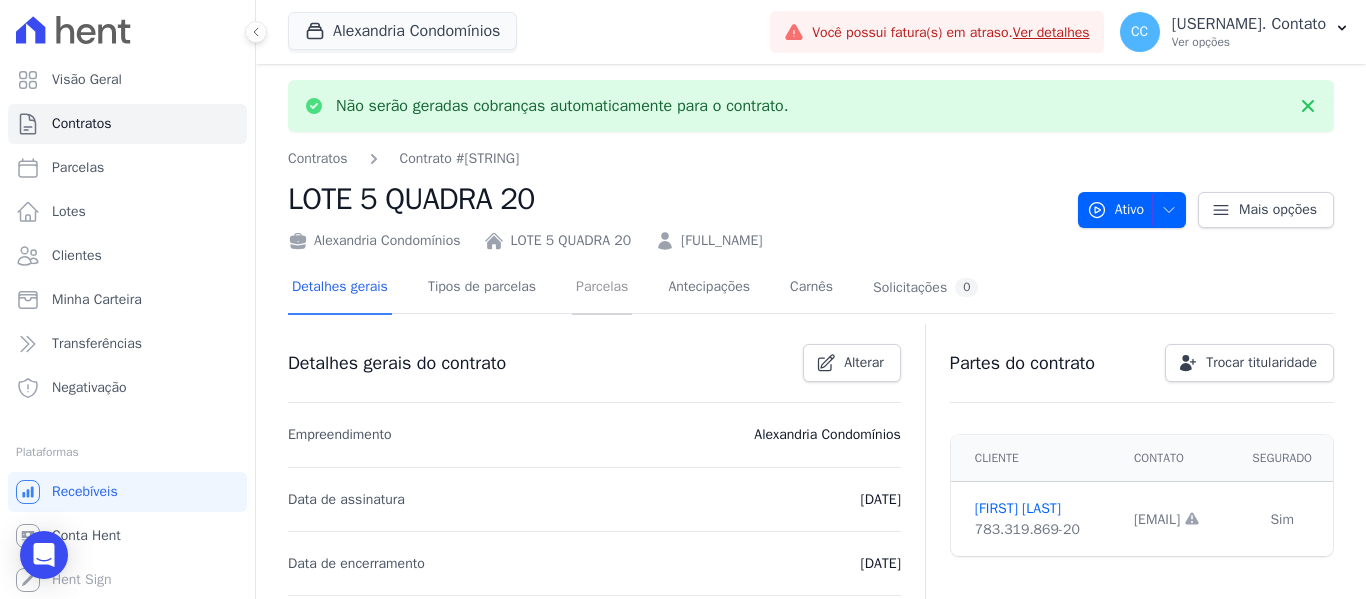 click on "Parcelas" at bounding box center [602, 288] 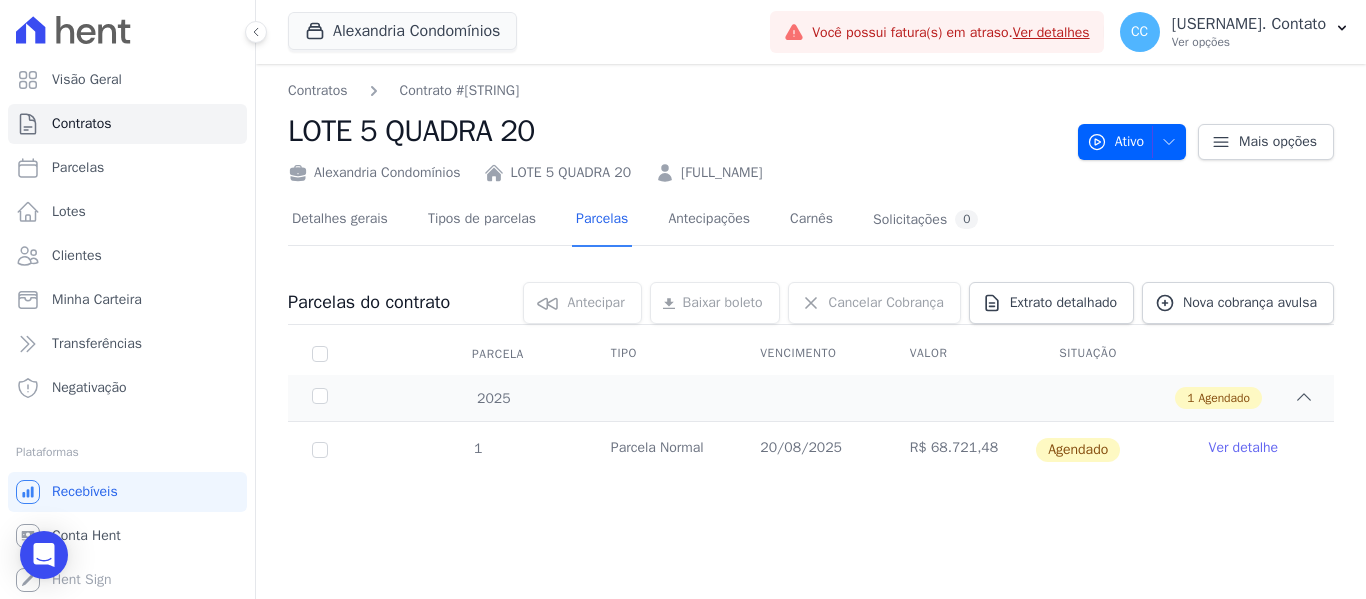 click on "Ver detalhe" at bounding box center [1244, 448] 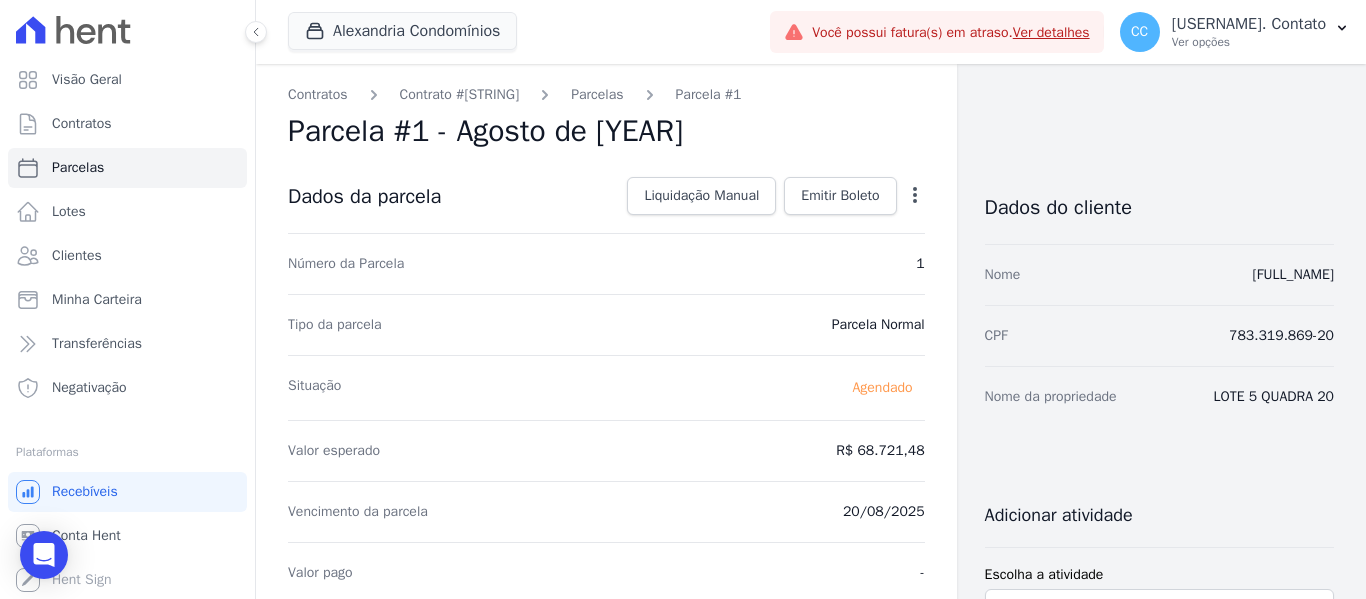 click on "Parcela #1 - [MONTH] de [YEAR]" at bounding box center (606, 707) 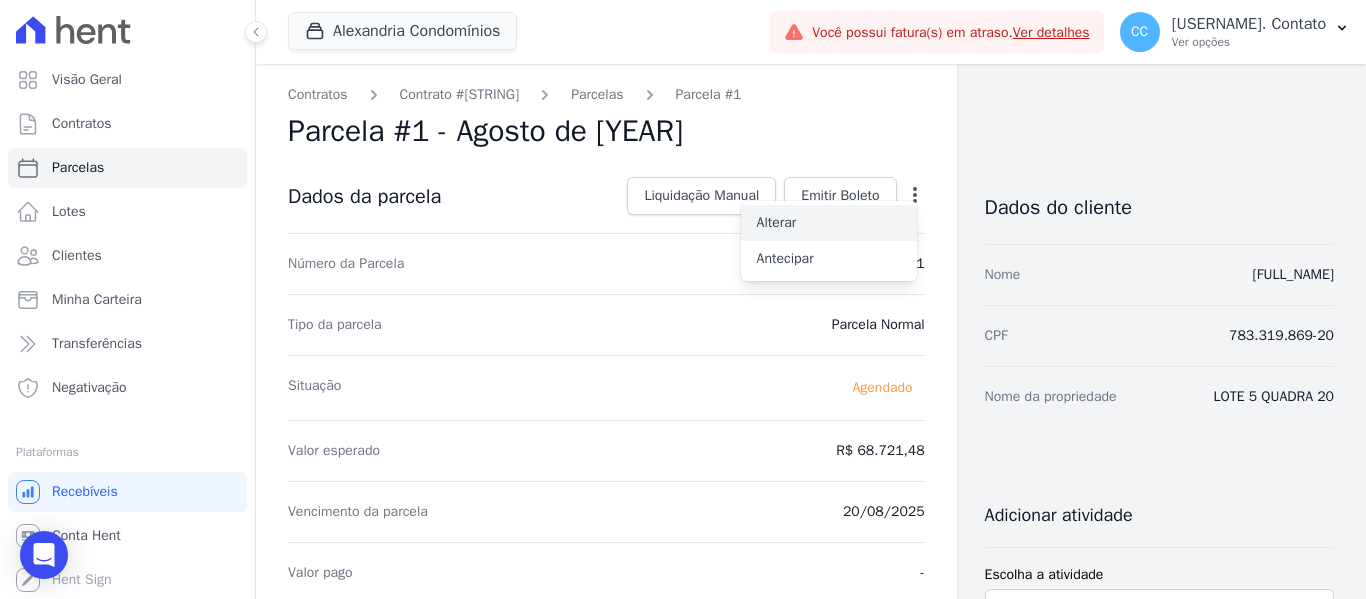 click on "Alterar" at bounding box center [829, 223] 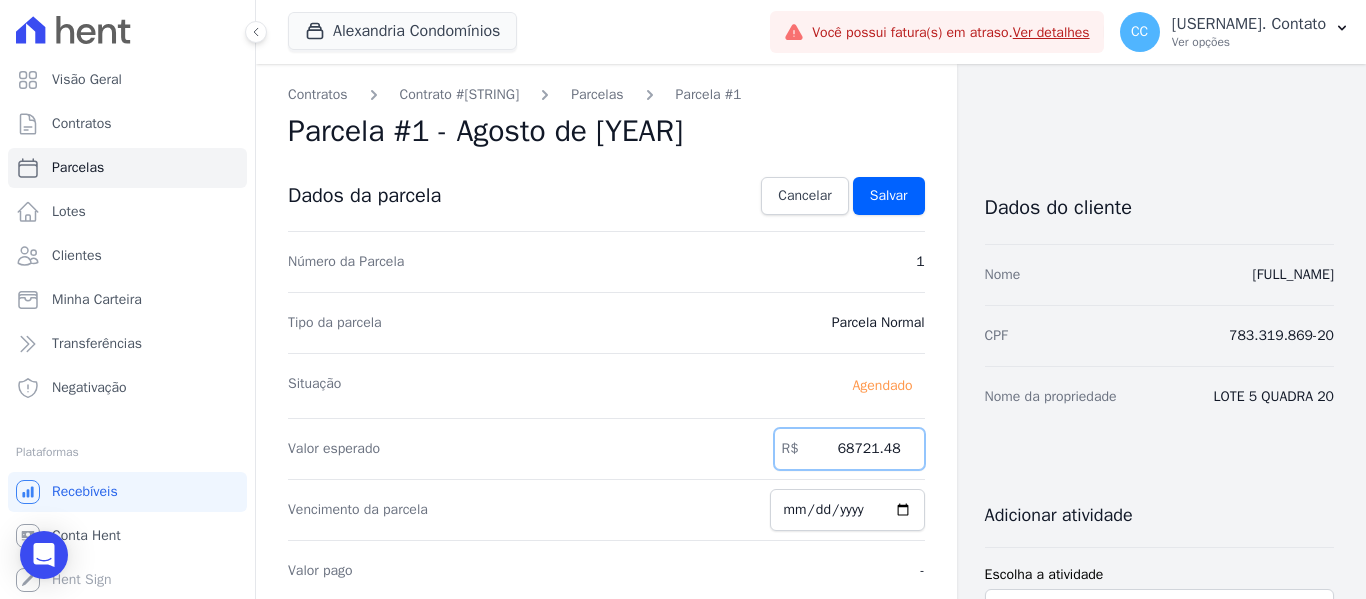 drag, startPoint x: 829, startPoint y: 456, endPoint x: 945, endPoint y: 444, distance: 116.61904 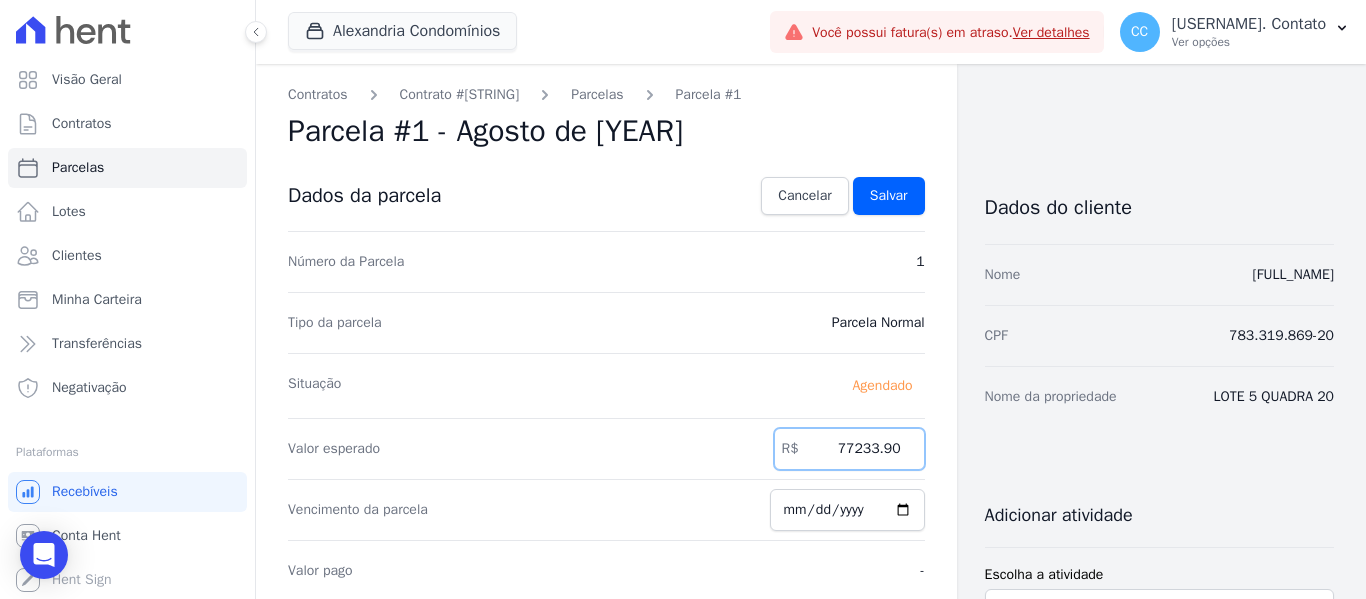 type on "77233.90" 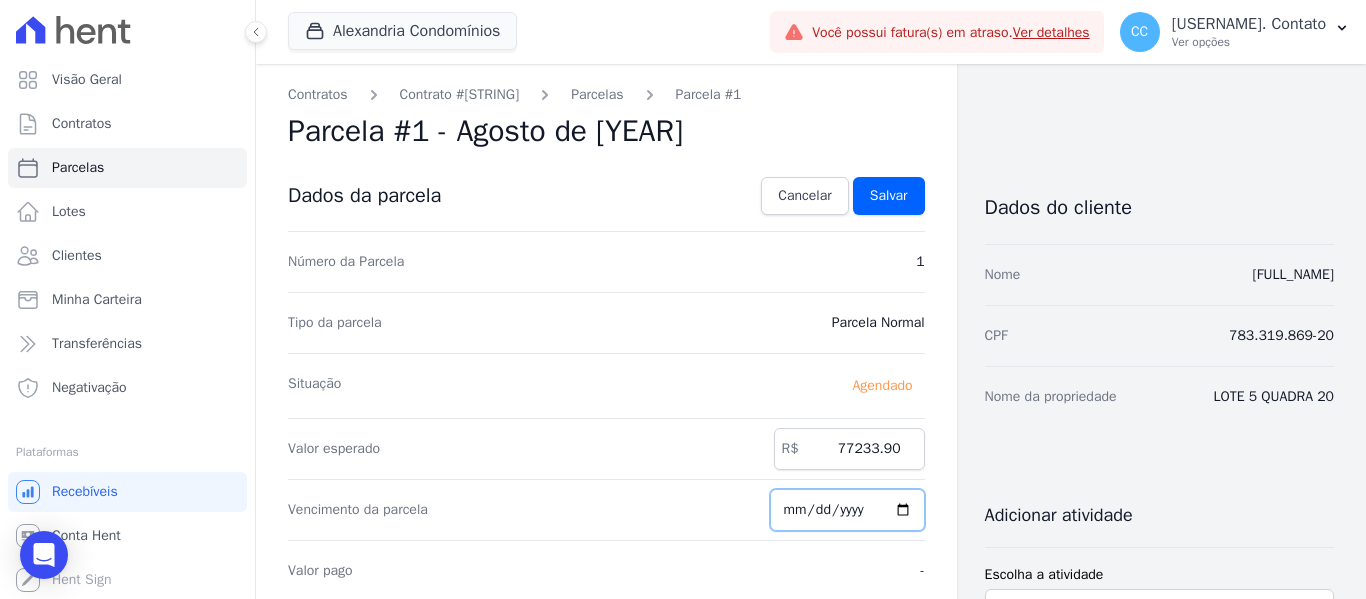 type on "[DATE]" 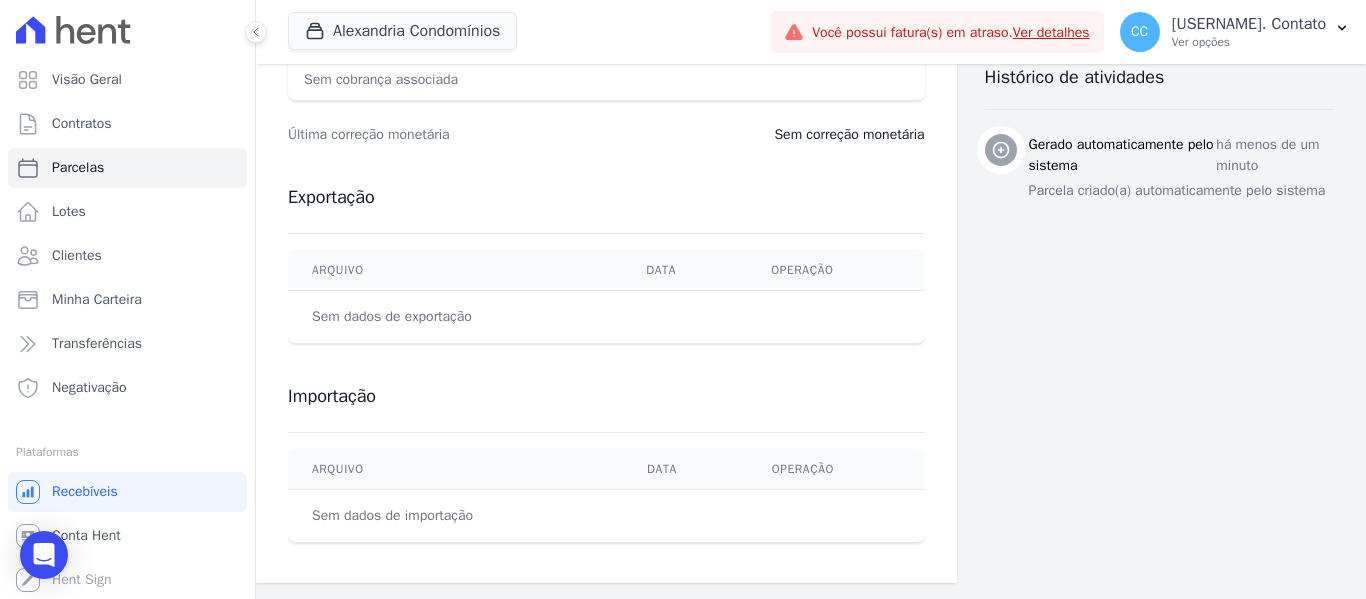 scroll, scrollTop: 65, scrollLeft: 0, axis: vertical 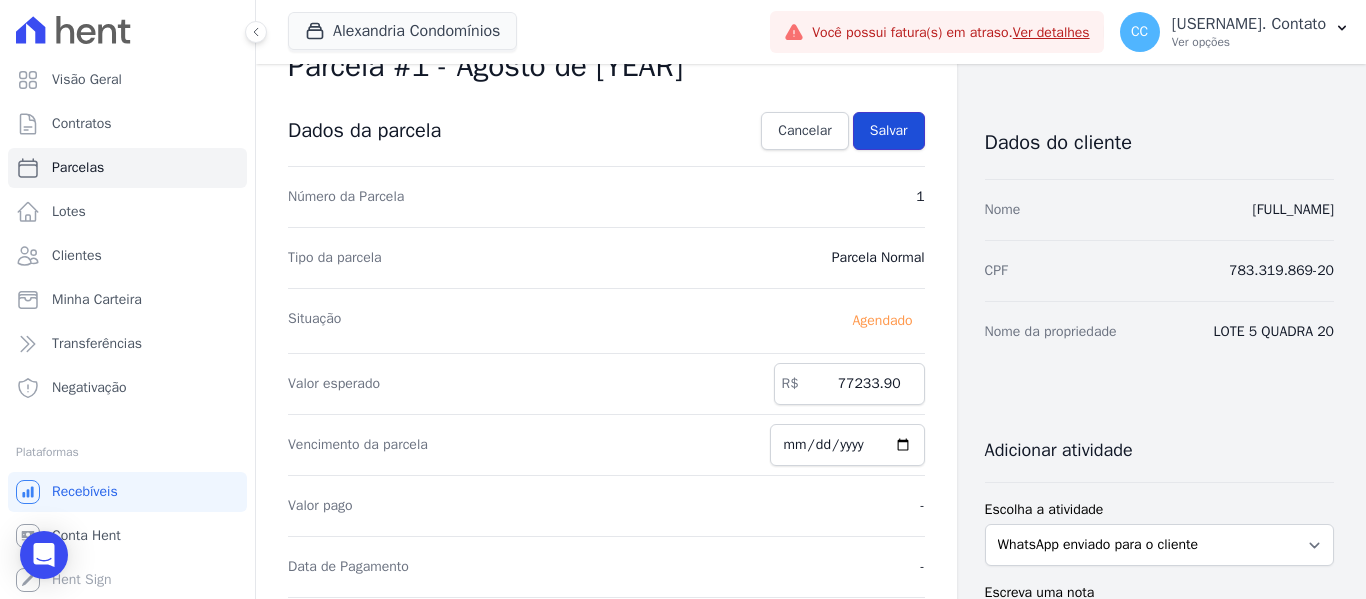 click on "Salvar" at bounding box center [889, 131] 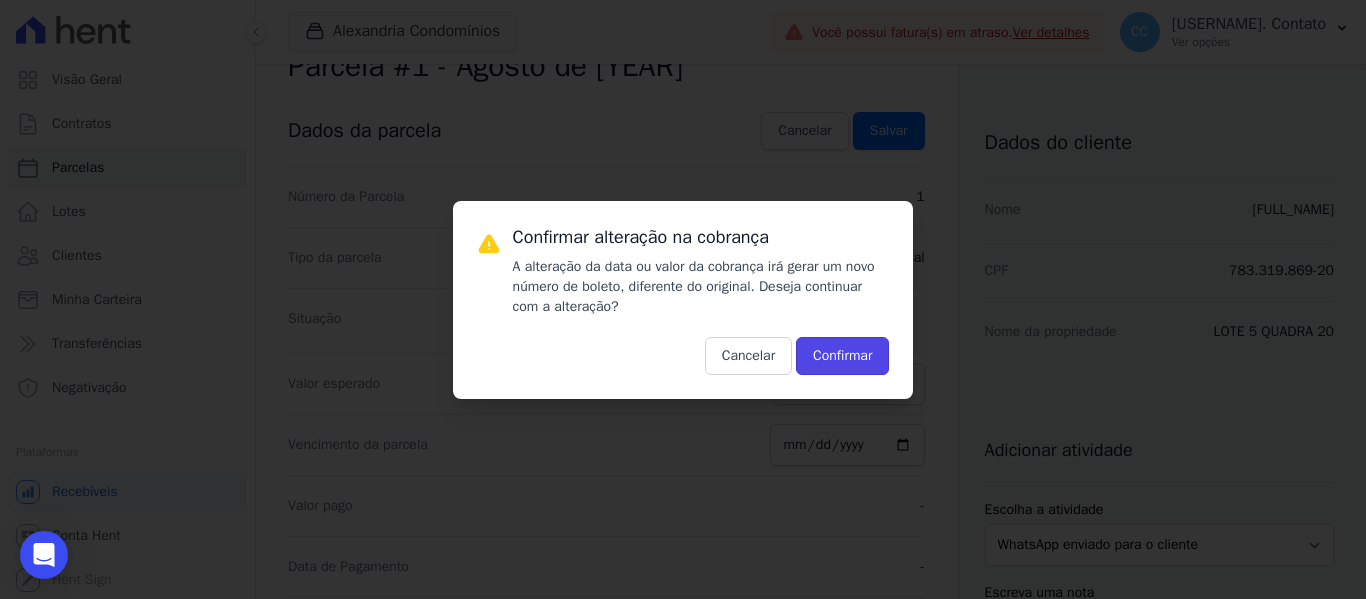 click on "Confirmar" at bounding box center [842, 356] 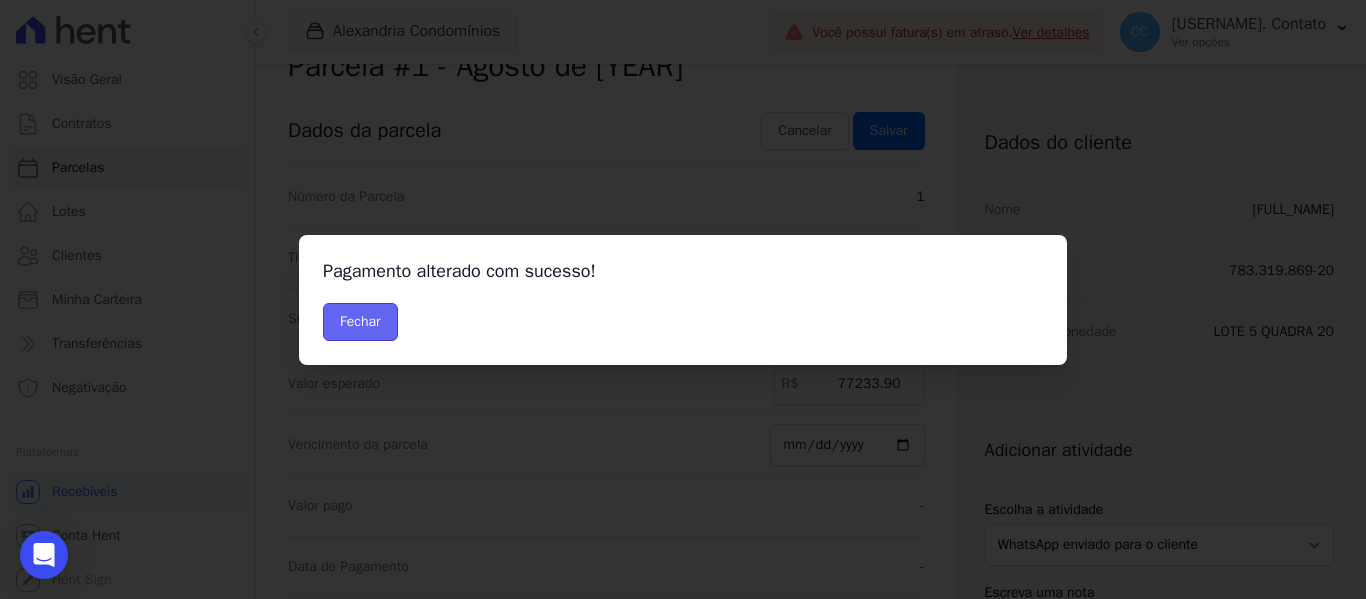 drag, startPoint x: 374, startPoint y: 316, endPoint x: 542, endPoint y: 314, distance: 168.0119 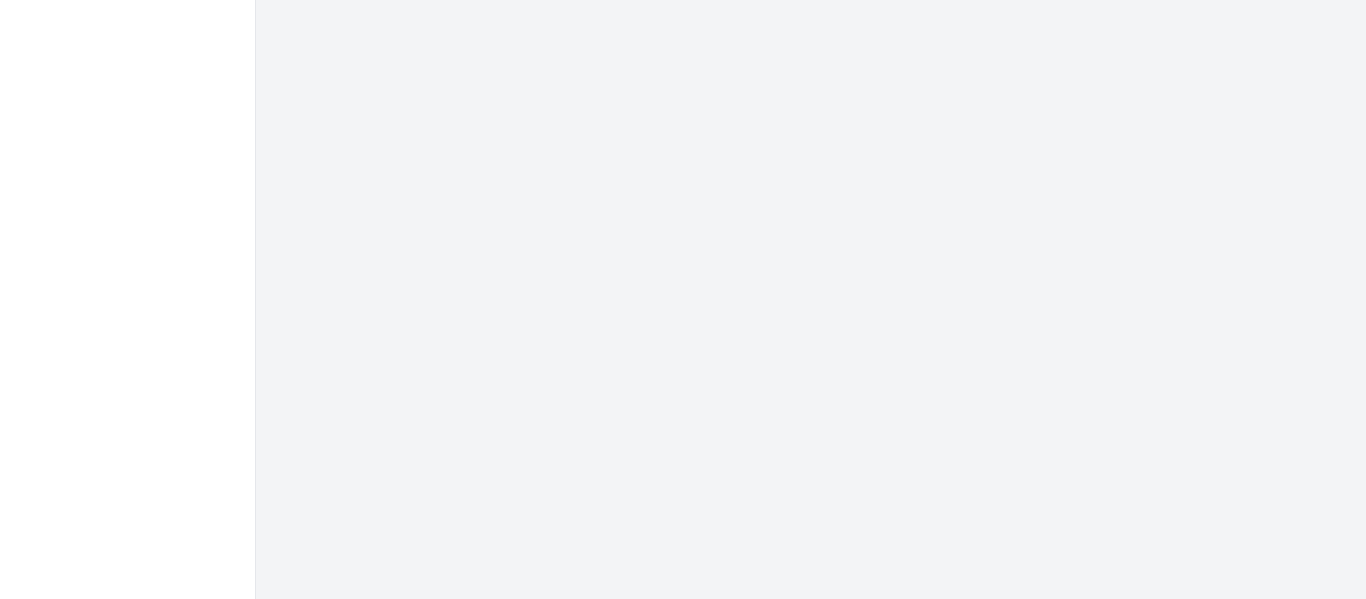scroll, scrollTop: 0, scrollLeft: 0, axis: both 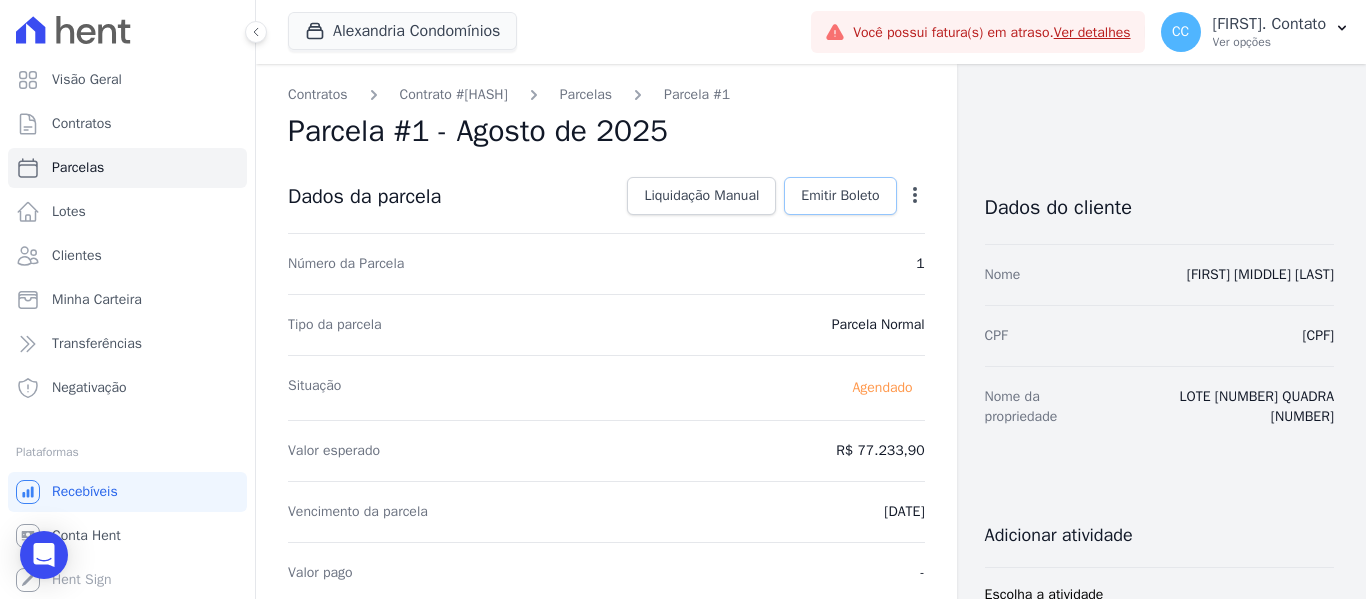 click on "Emitir Boleto" at bounding box center [840, 196] 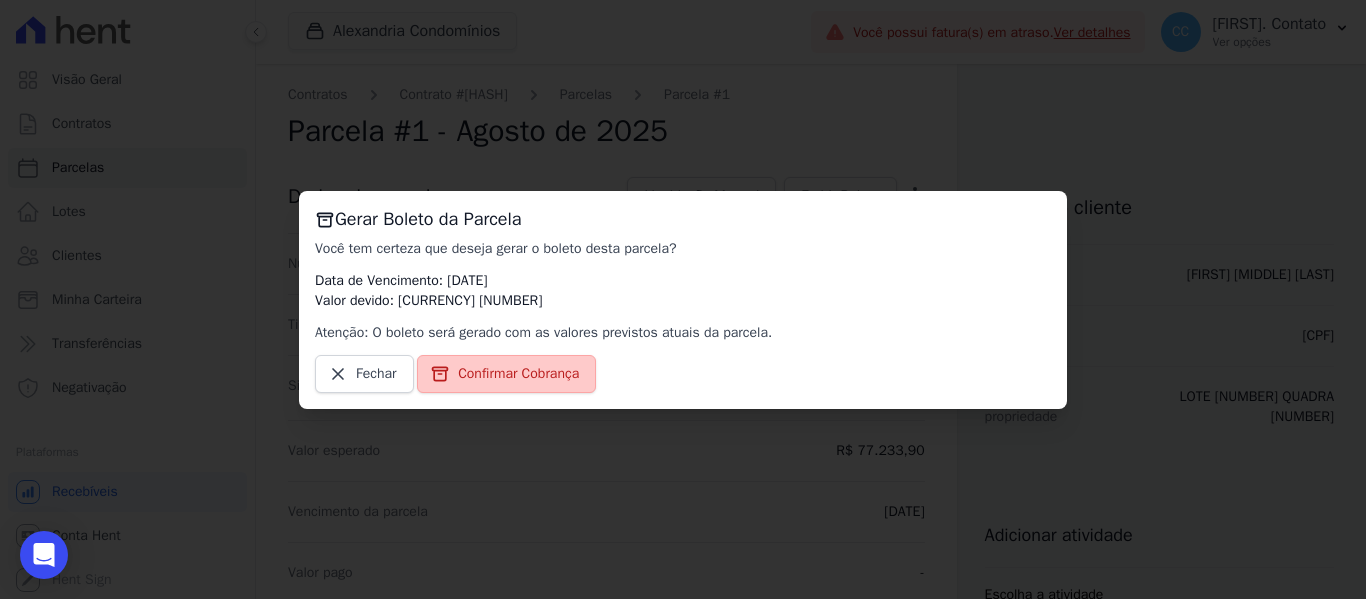click on "Confirmar Cobrança" at bounding box center (518, 374) 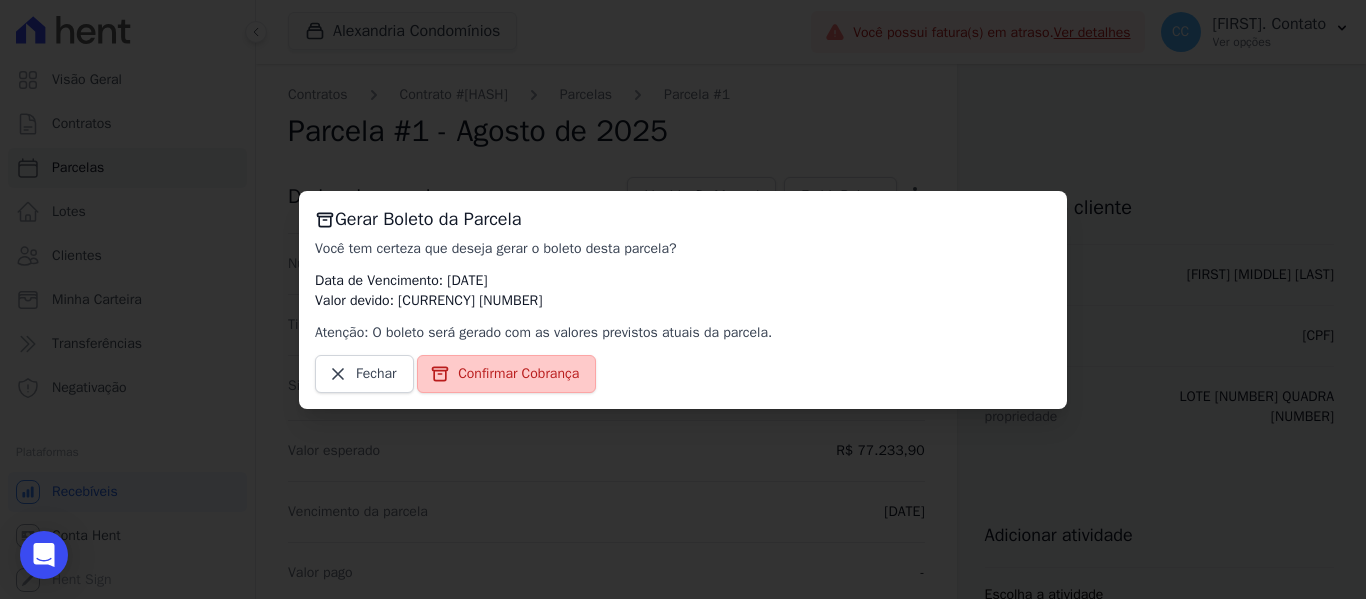 click on "Confirmar Cobrança" at bounding box center (518, 374) 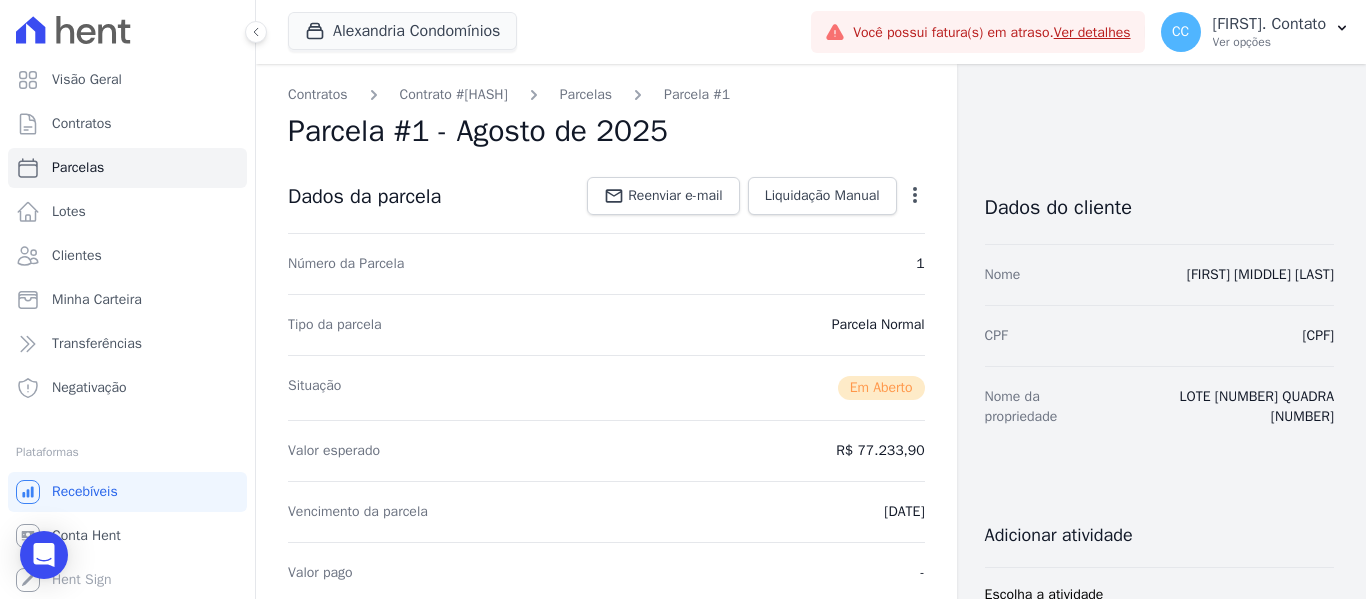 scroll, scrollTop: 600, scrollLeft: 0, axis: vertical 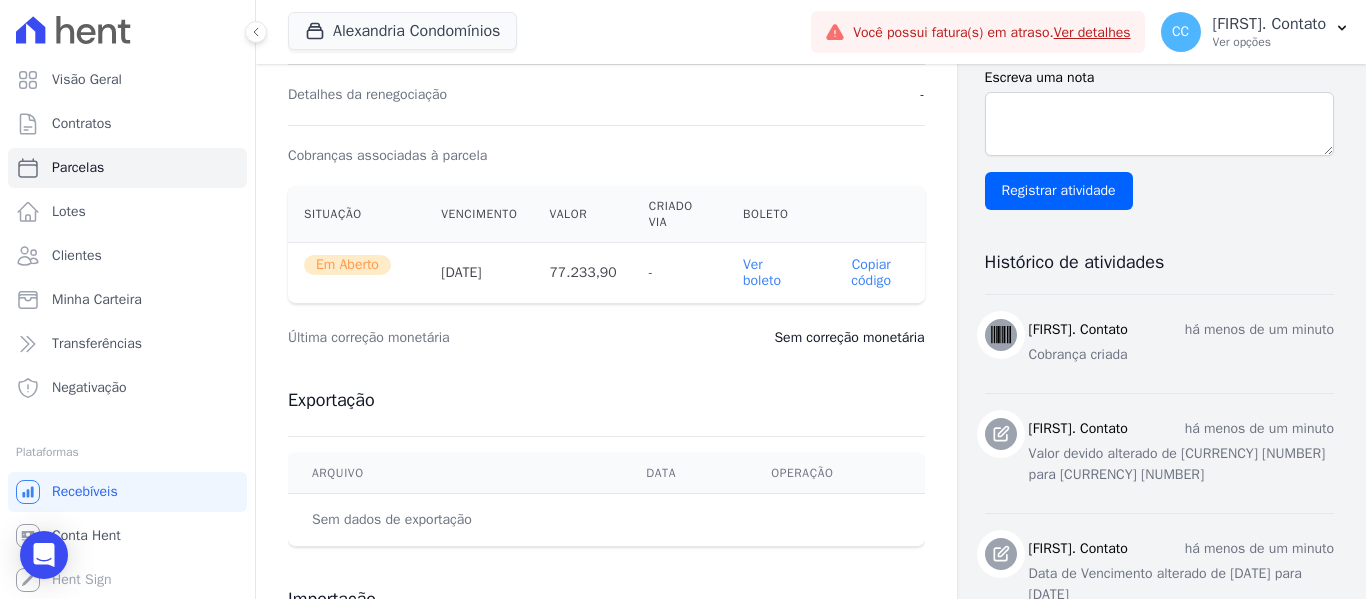 click on "Ver boleto" at bounding box center [762, 272] 